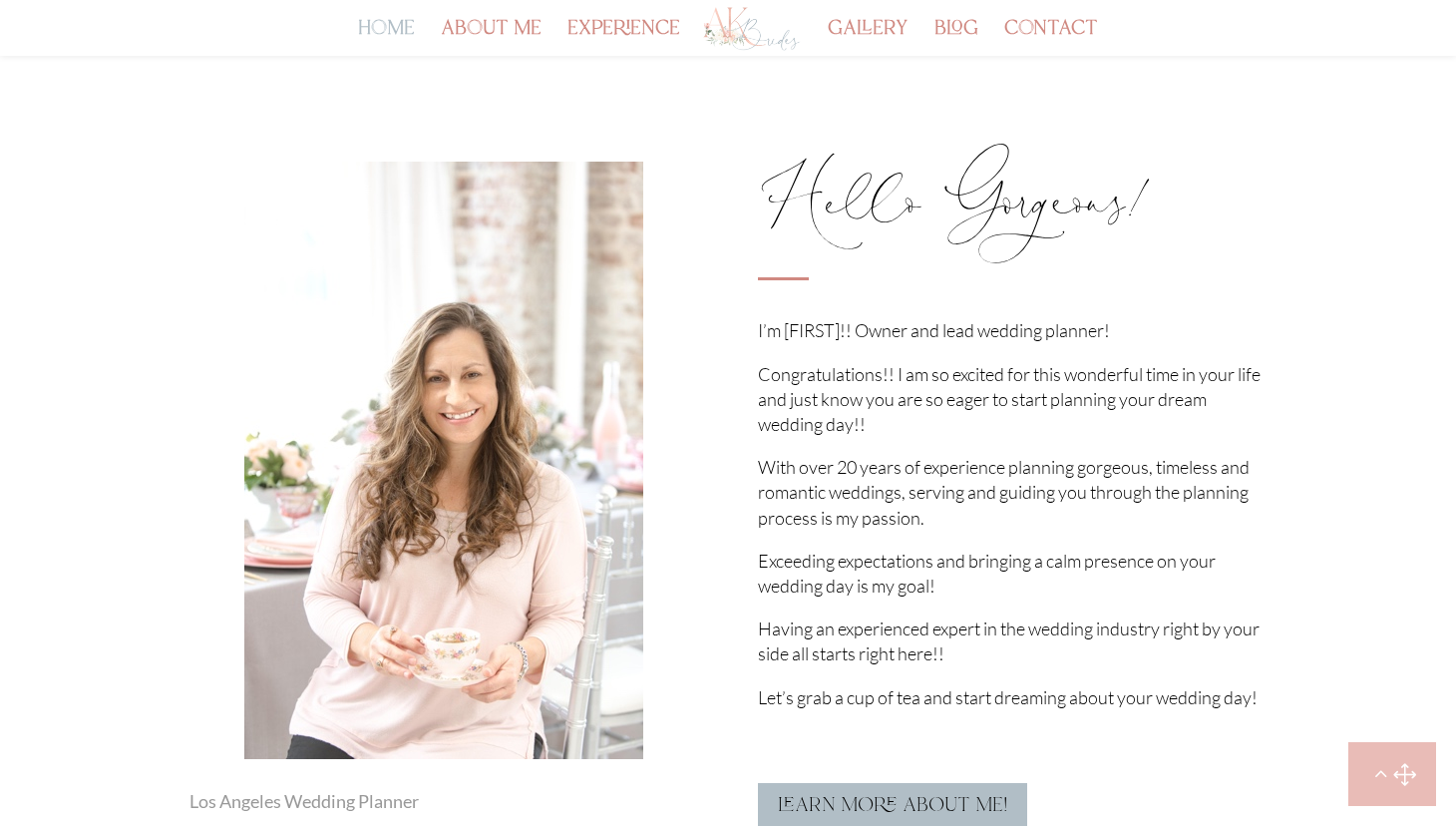 scroll, scrollTop: 2040, scrollLeft: 0, axis: vertical 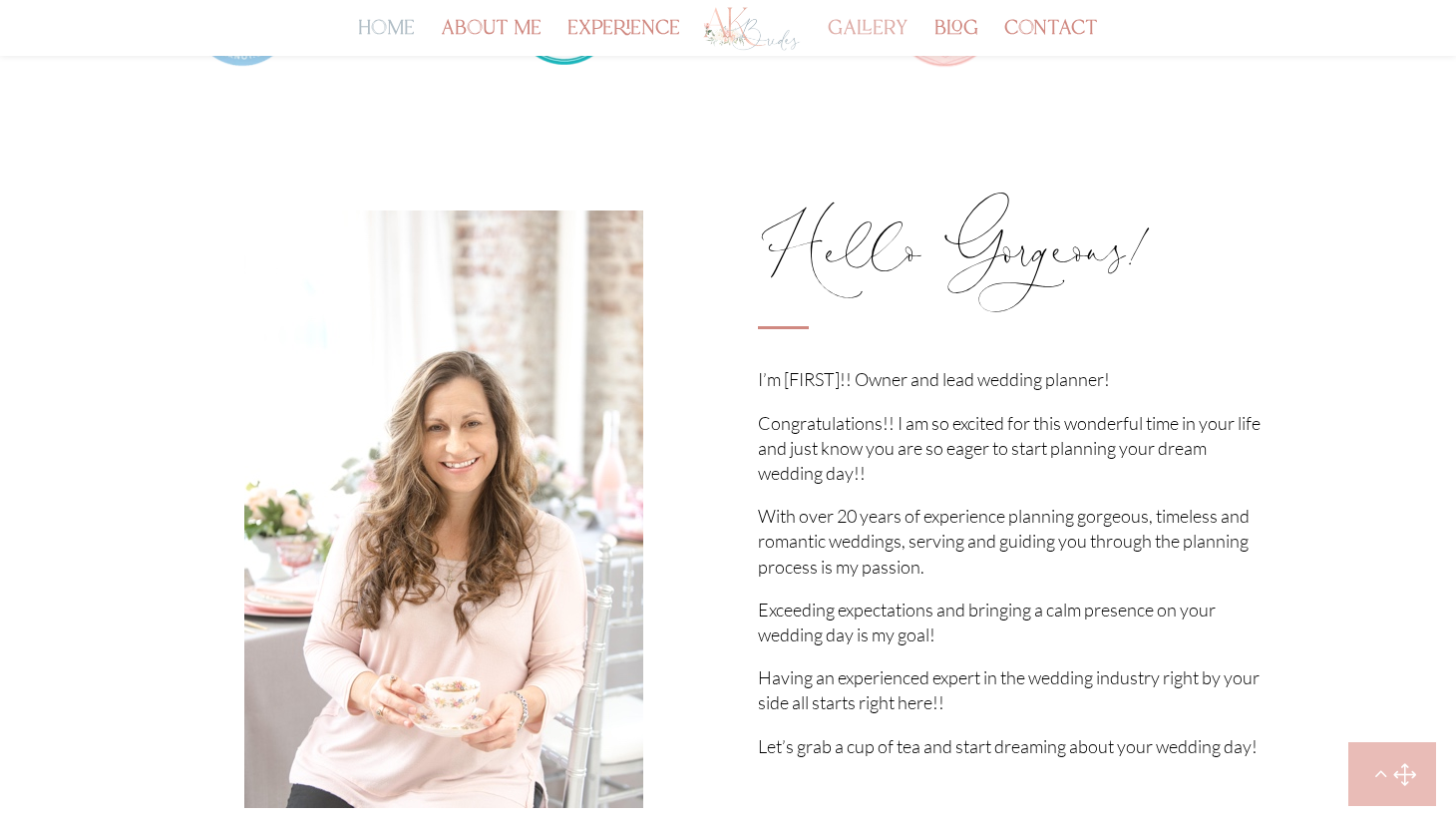 click on "gallery" at bounding box center (868, 39) 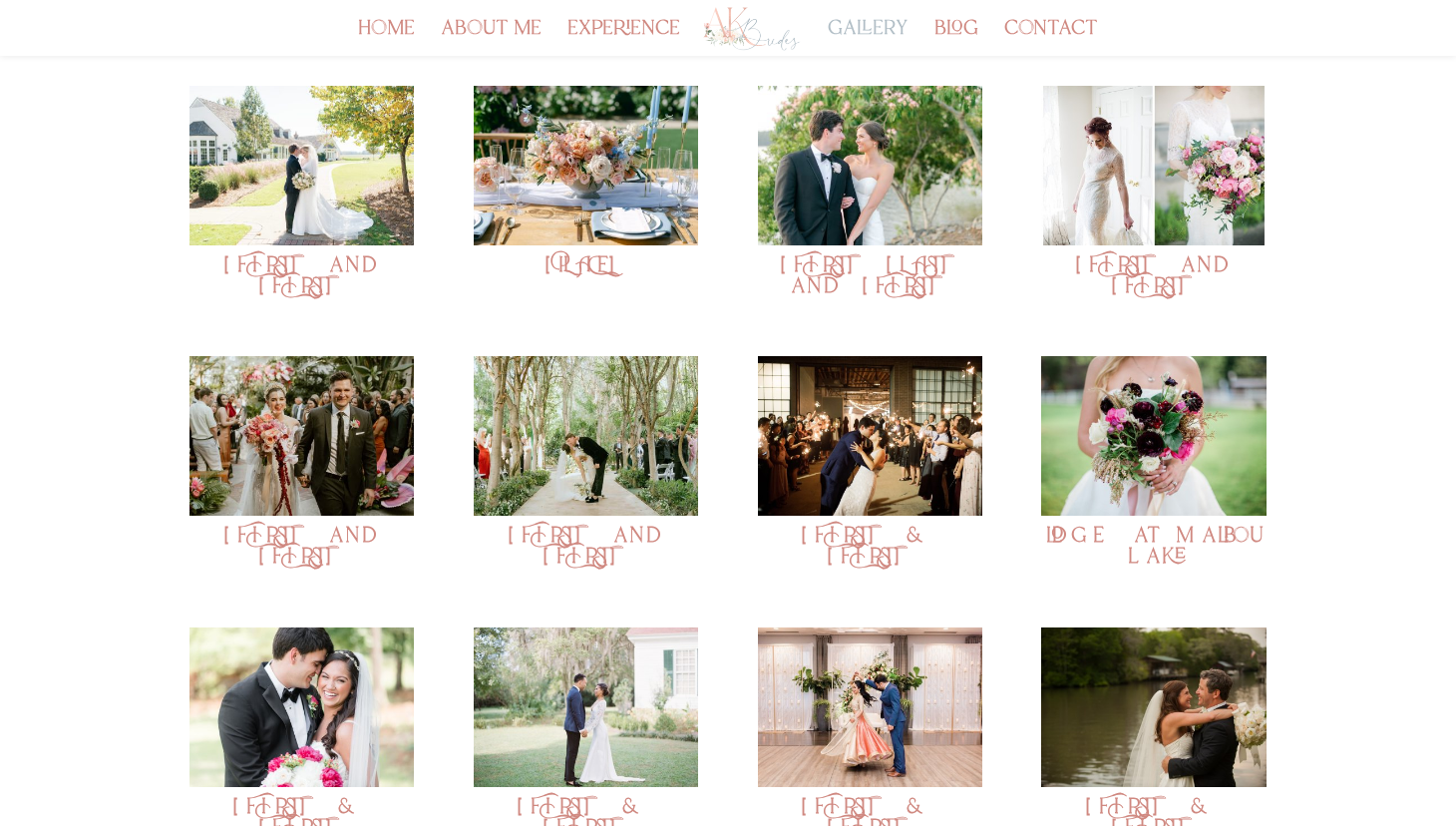 scroll, scrollTop: 274, scrollLeft: 0, axis: vertical 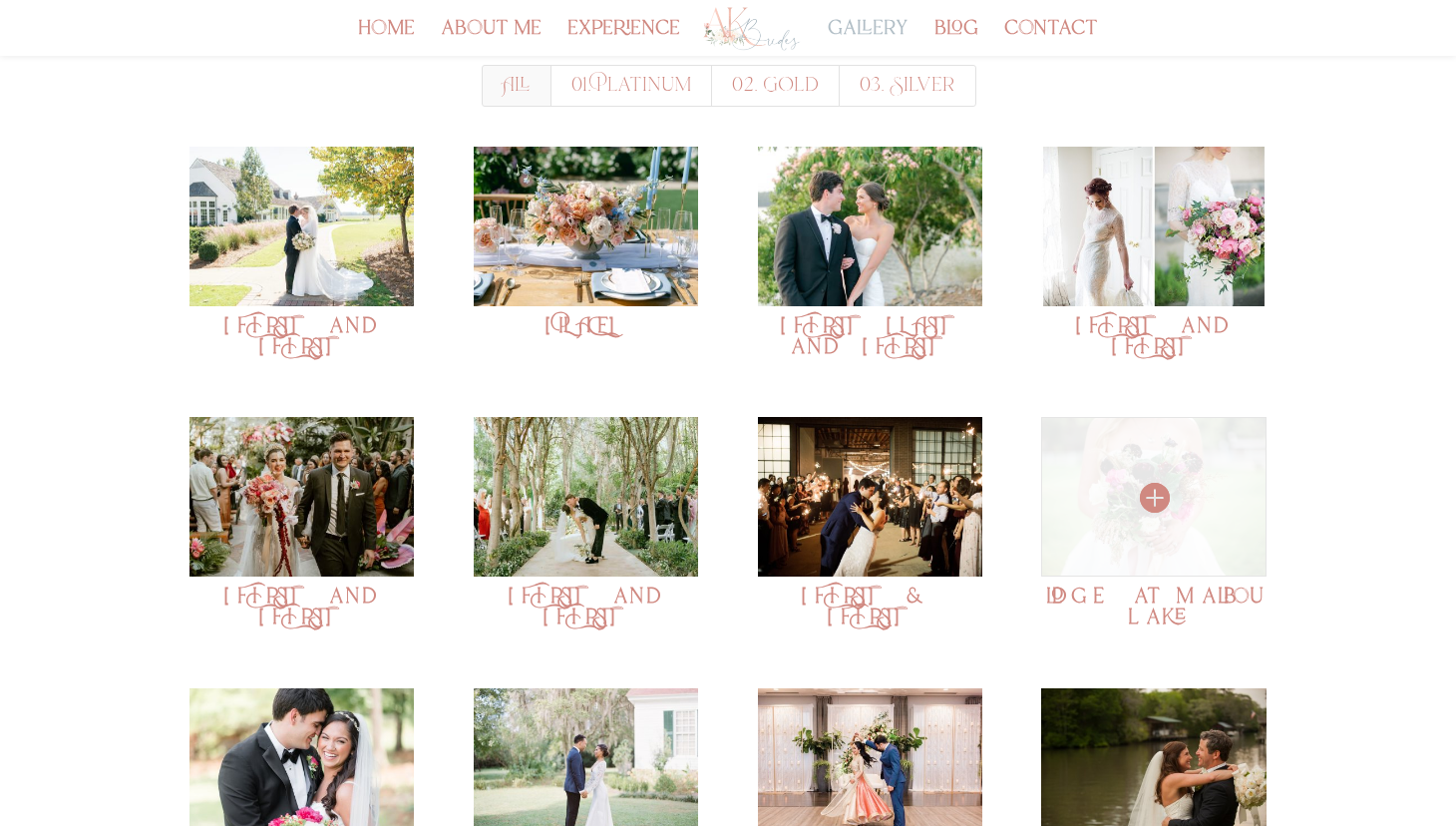 click at bounding box center (1153, 497) 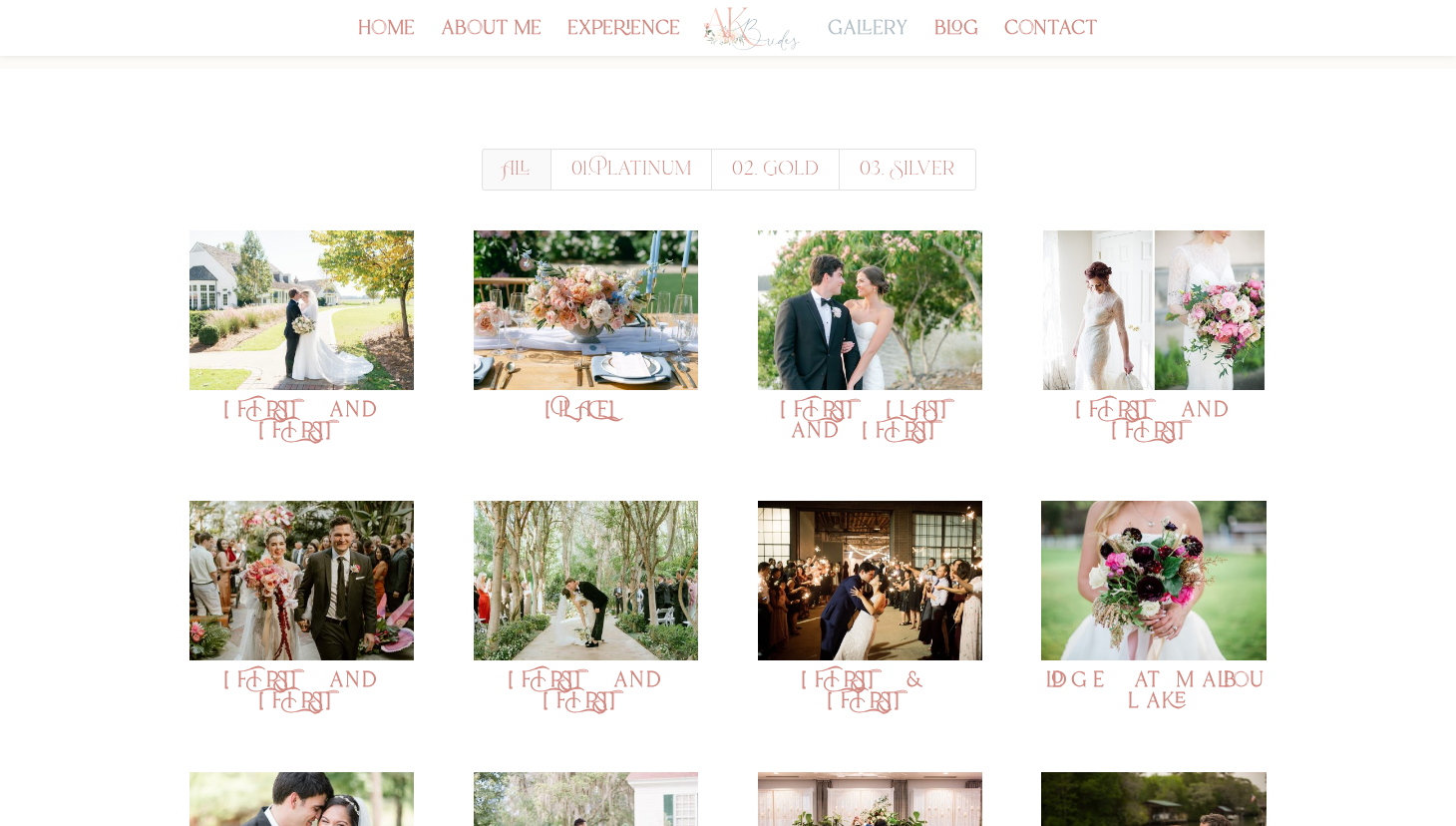 scroll, scrollTop: 189, scrollLeft: 0, axis: vertical 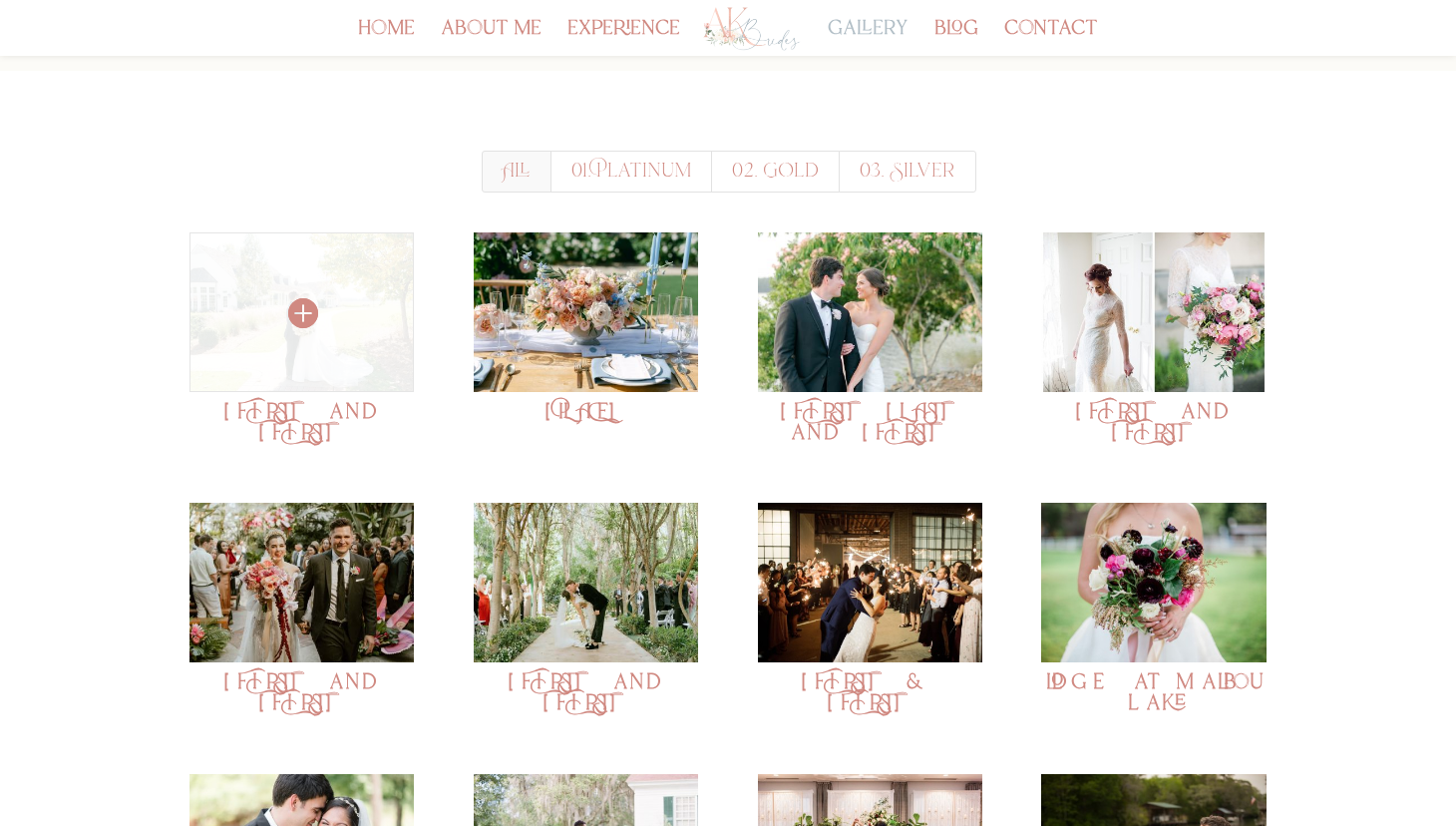 click at bounding box center [301, 312] 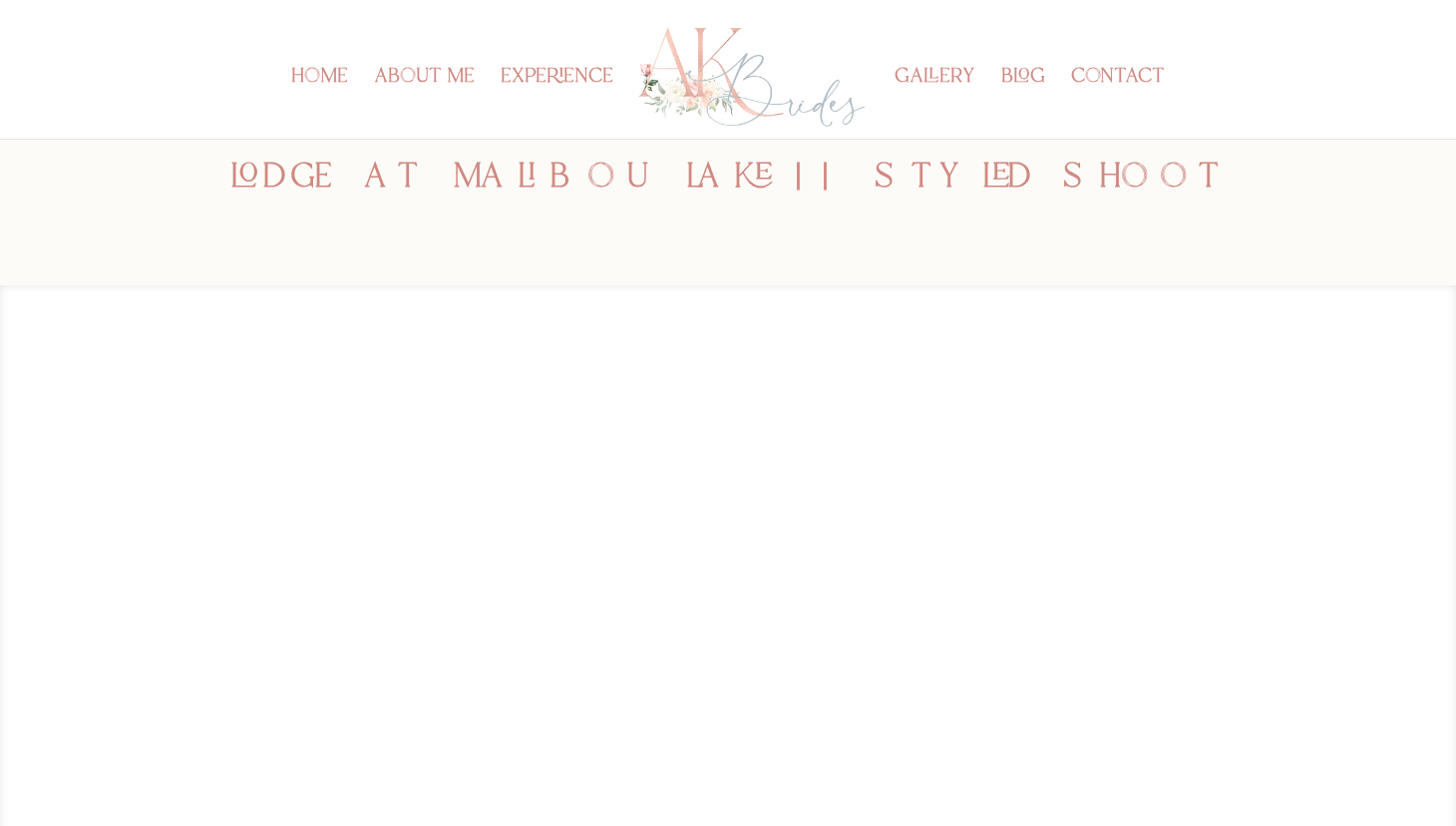 scroll, scrollTop: 0, scrollLeft: 0, axis: both 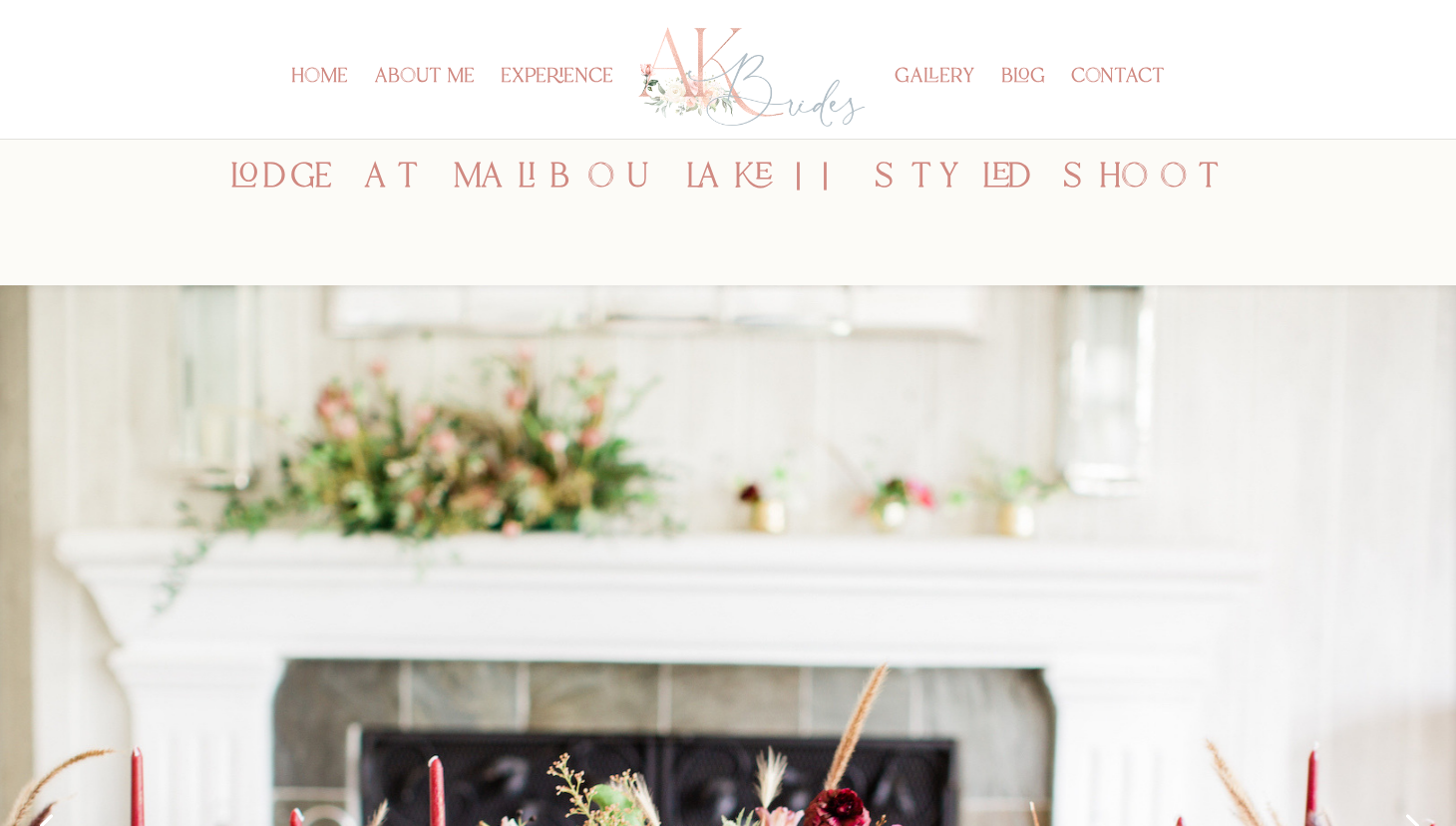 click at bounding box center [728, 823] 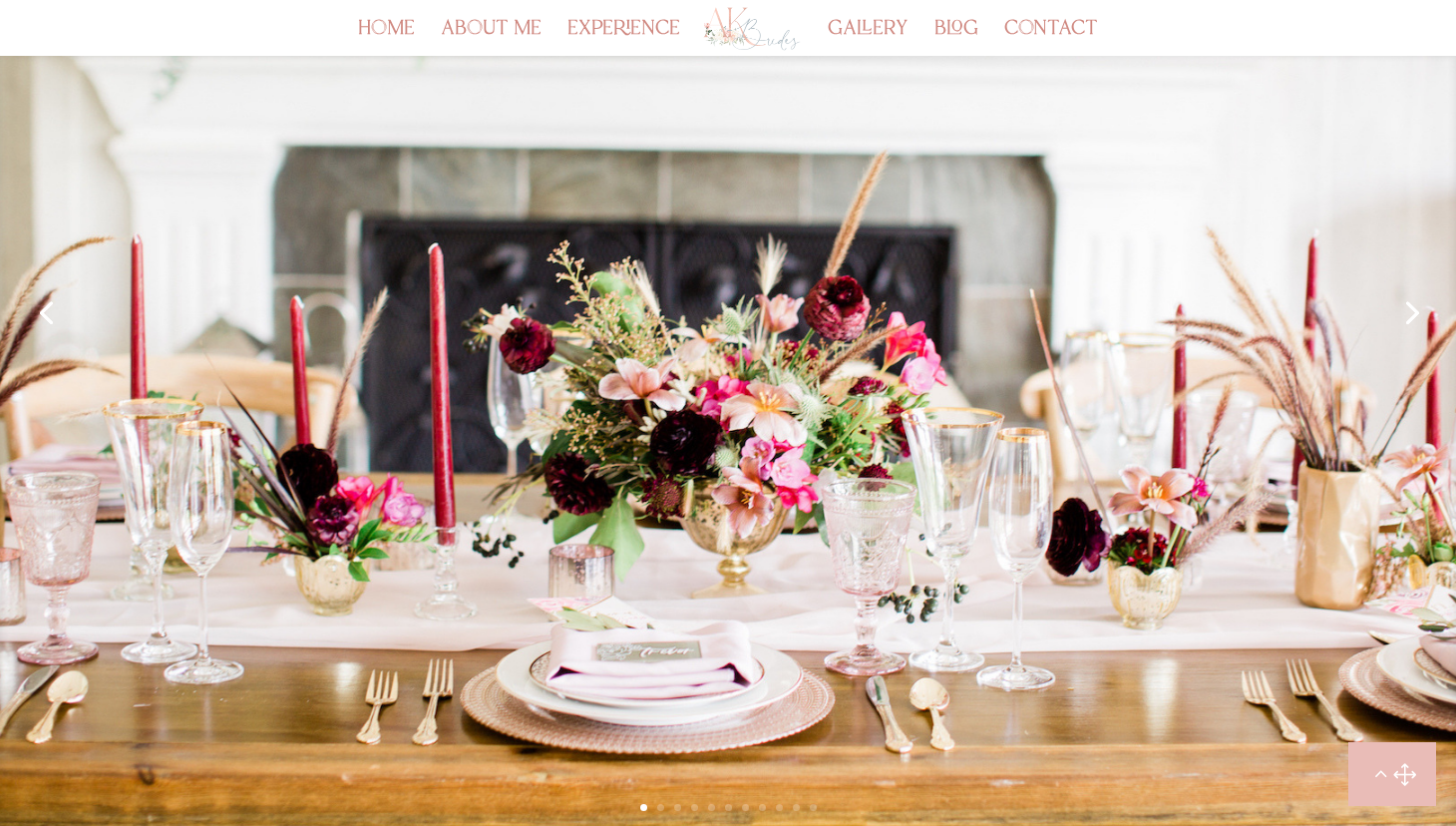 scroll, scrollTop: 0, scrollLeft: 0, axis: both 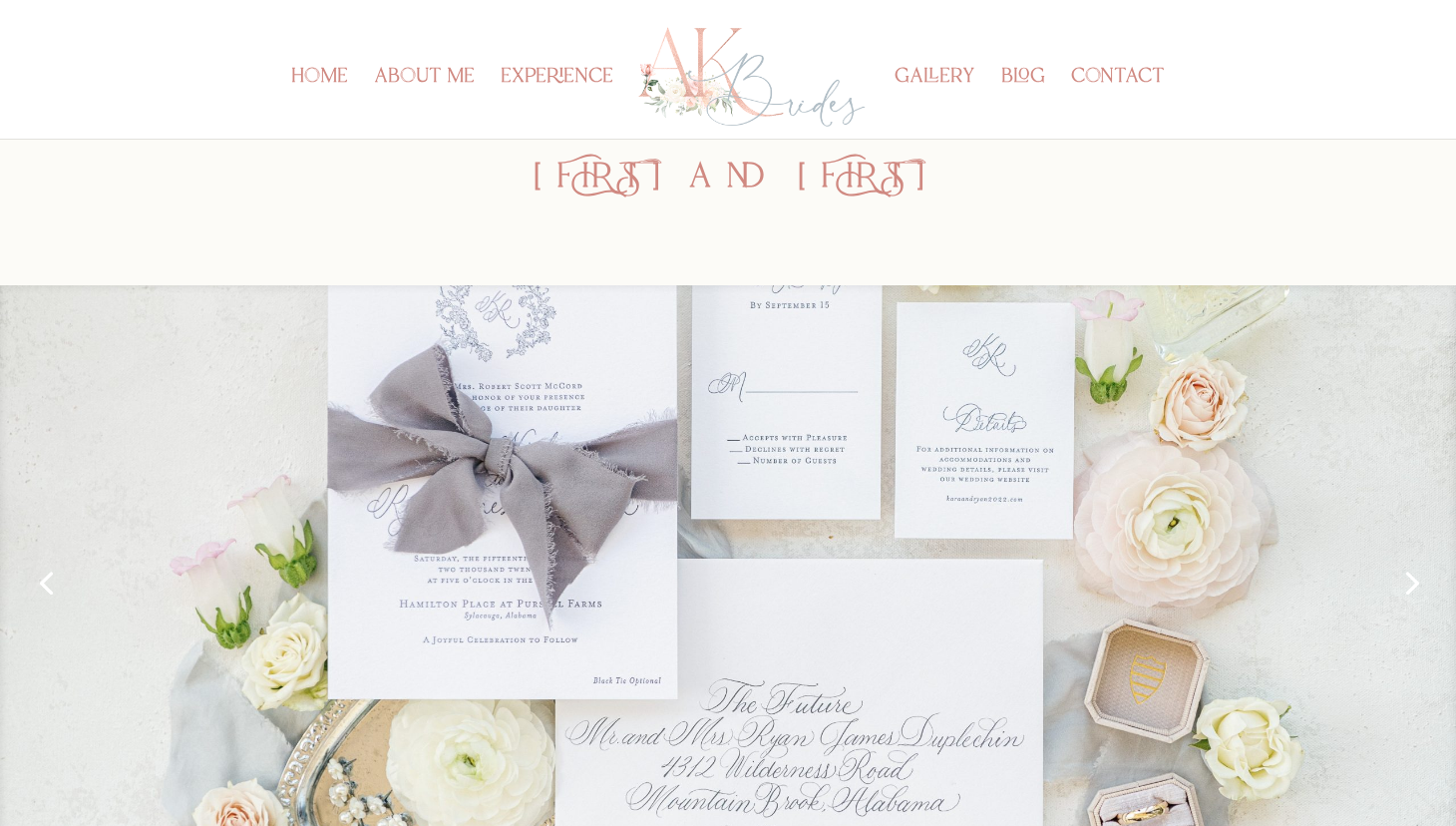 click on "kara and ryan" at bounding box center [728, 666] 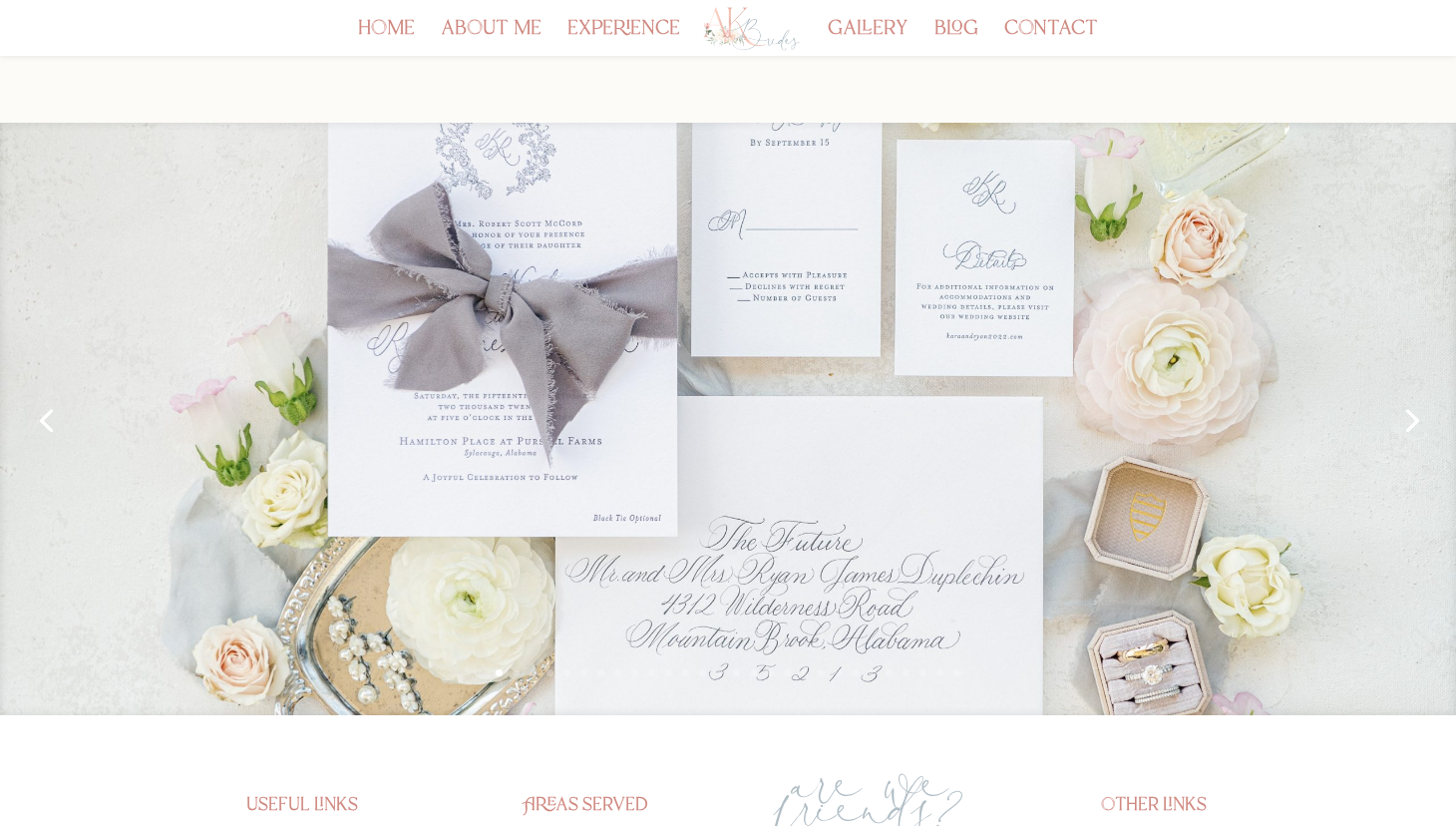 scroll, scrollTop: 0, scrollLeft: 0, axis: both 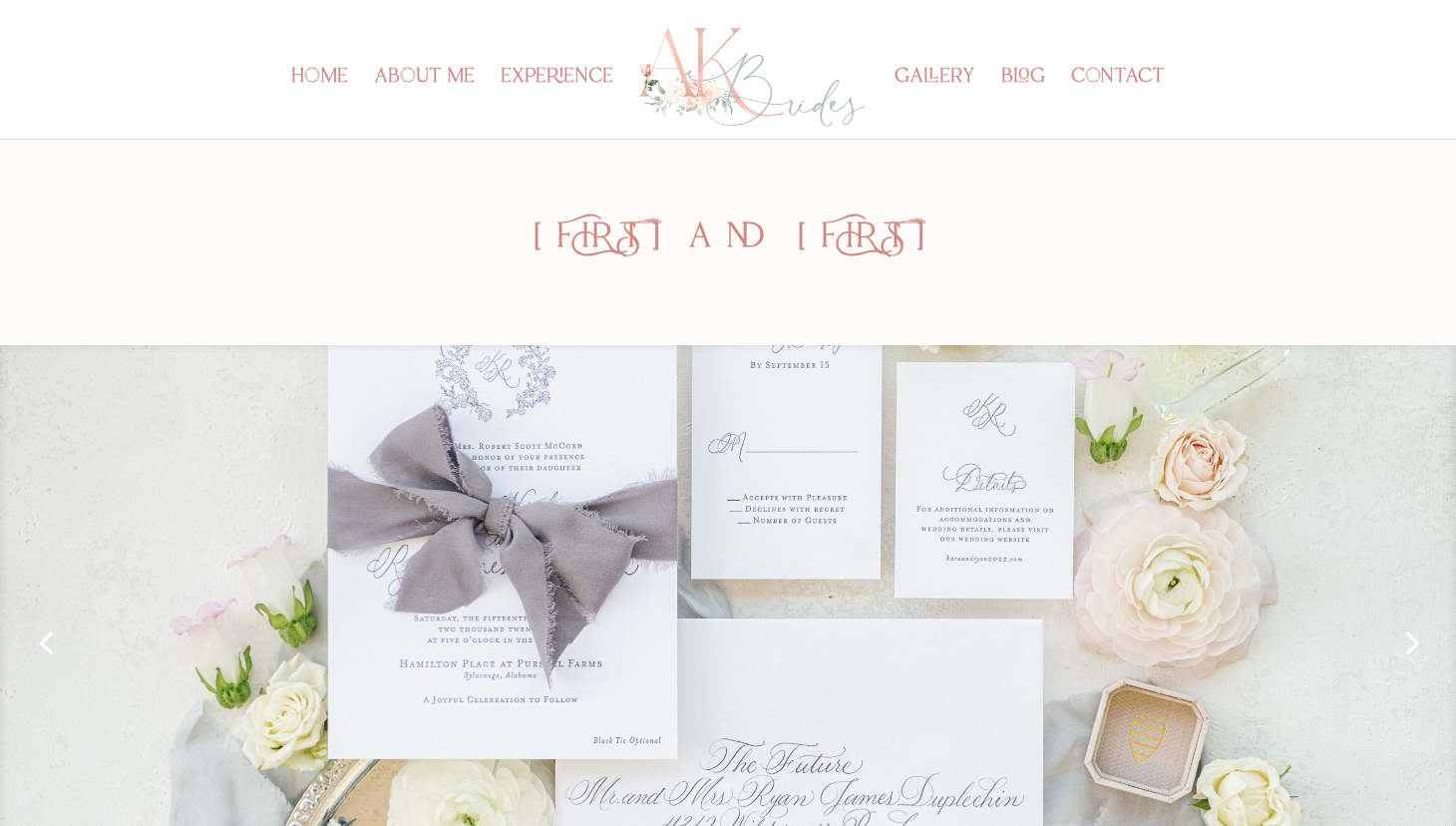 click on "Next" at bounding box center [1410, 641] 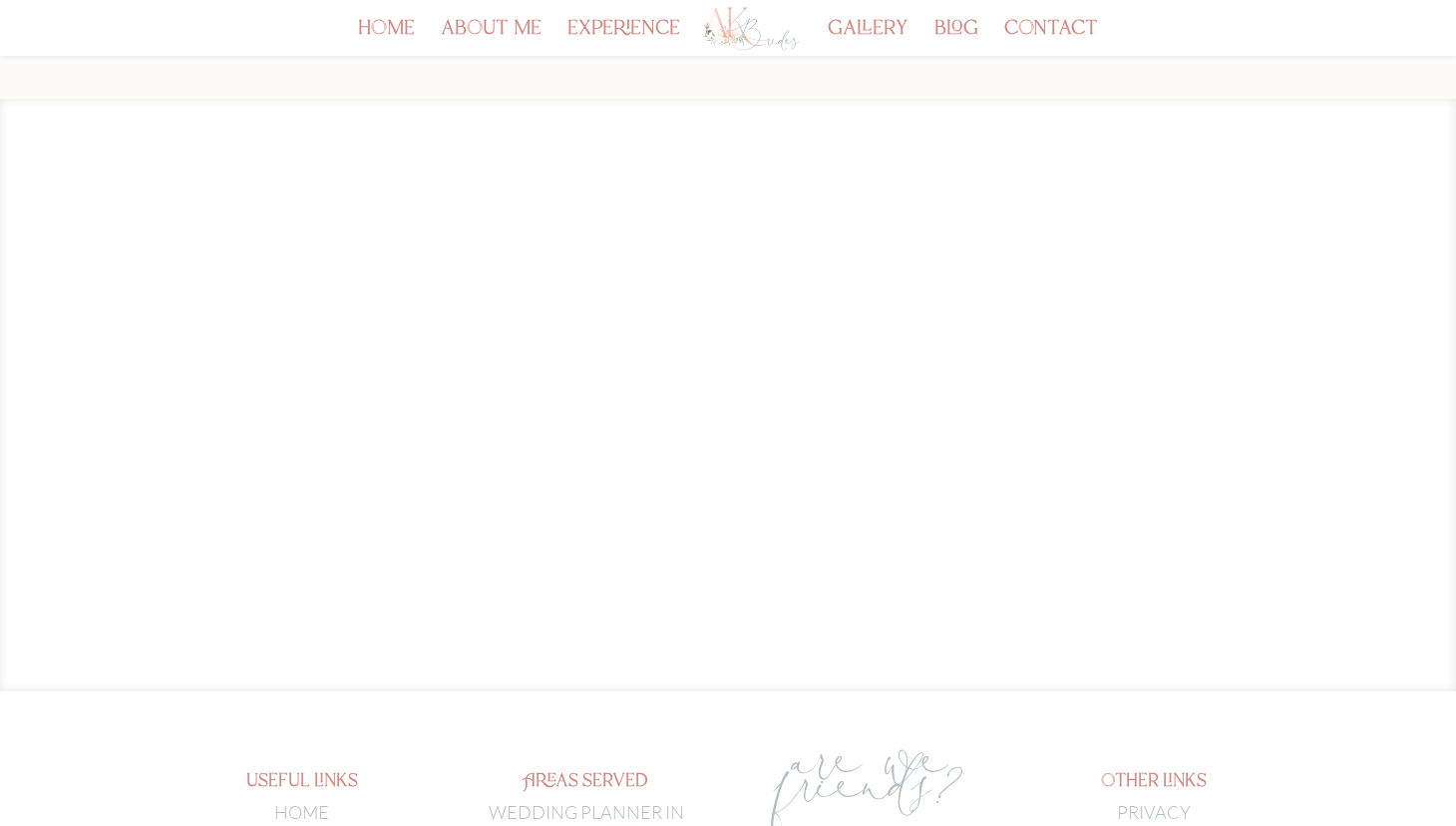 scroll, scrollTop: 162, scrollLeft: 0, axis: vertical 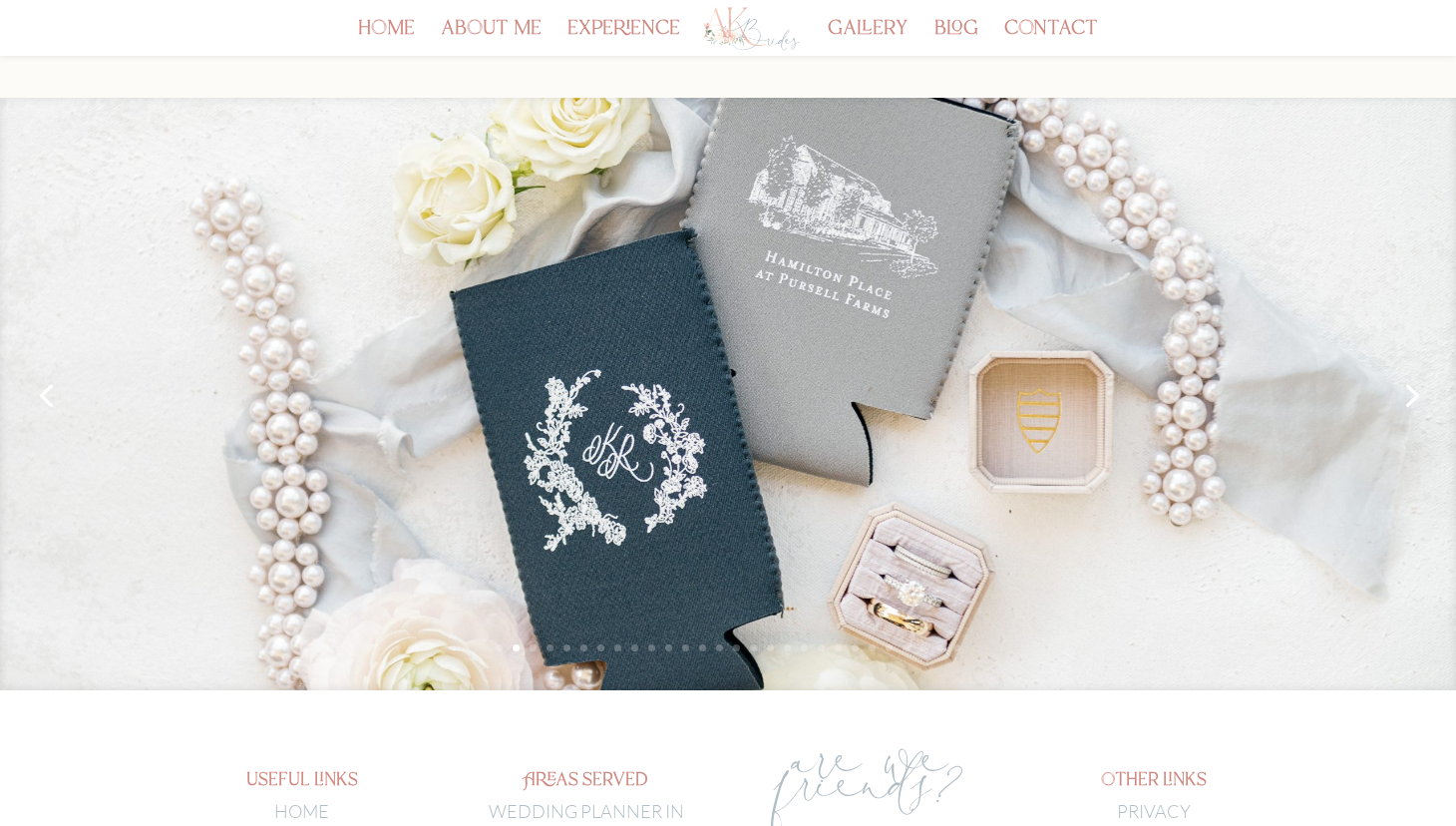 click on "Next" at bounding box center (1410, 394) 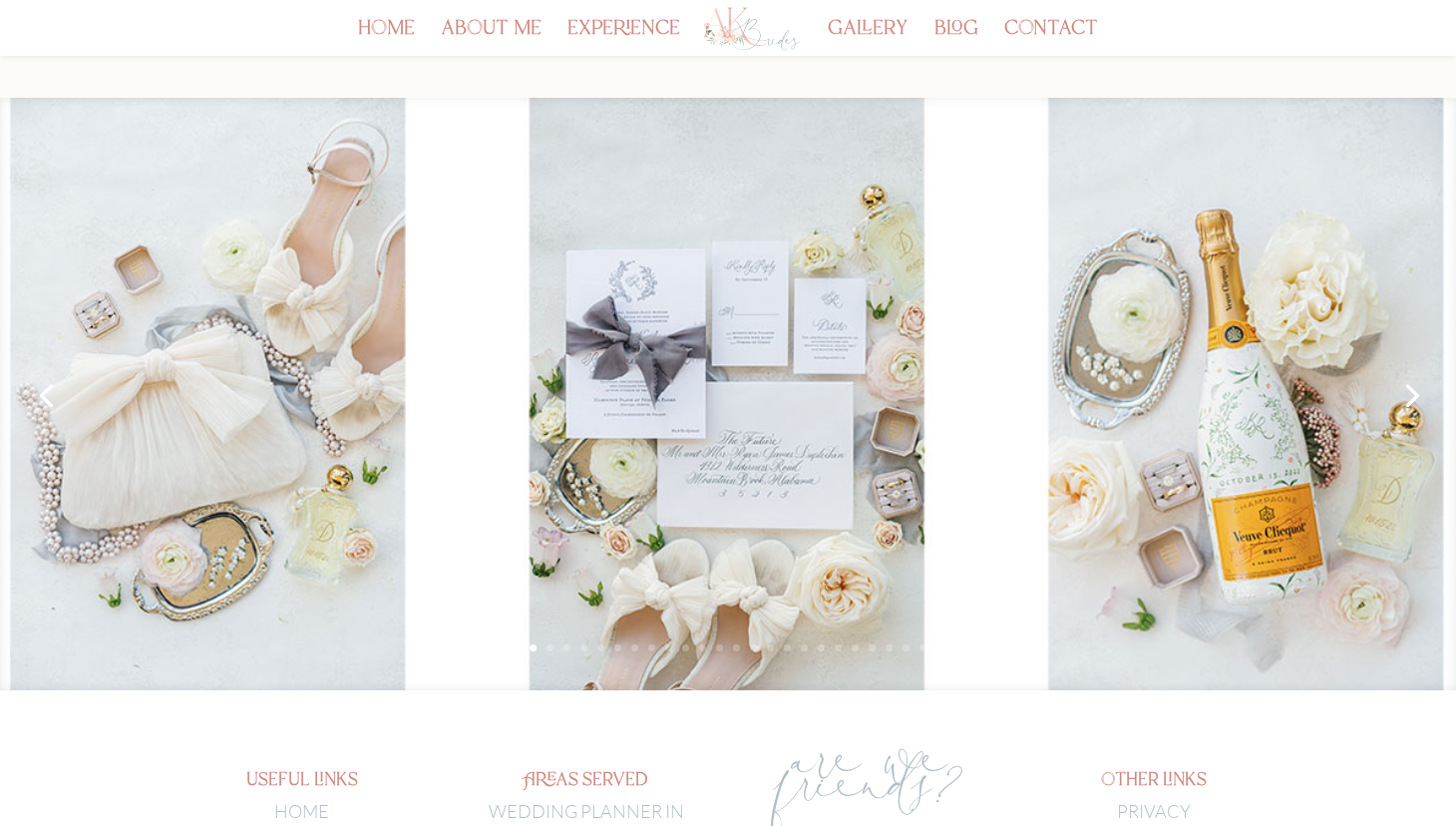 click on "Next" at bounding box center [1410, 394] 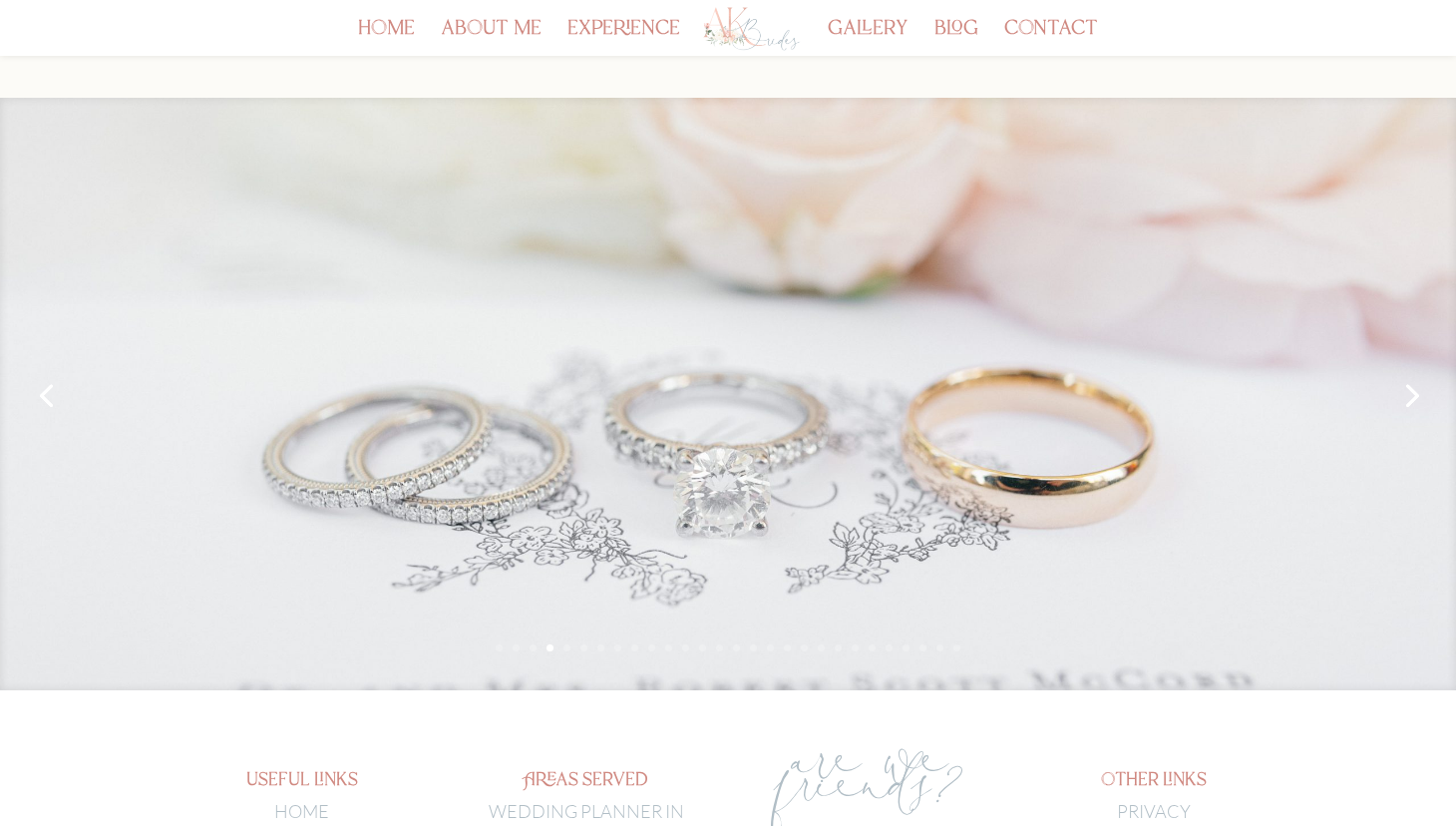 click on "Next" at bounding box center (1410, 394) 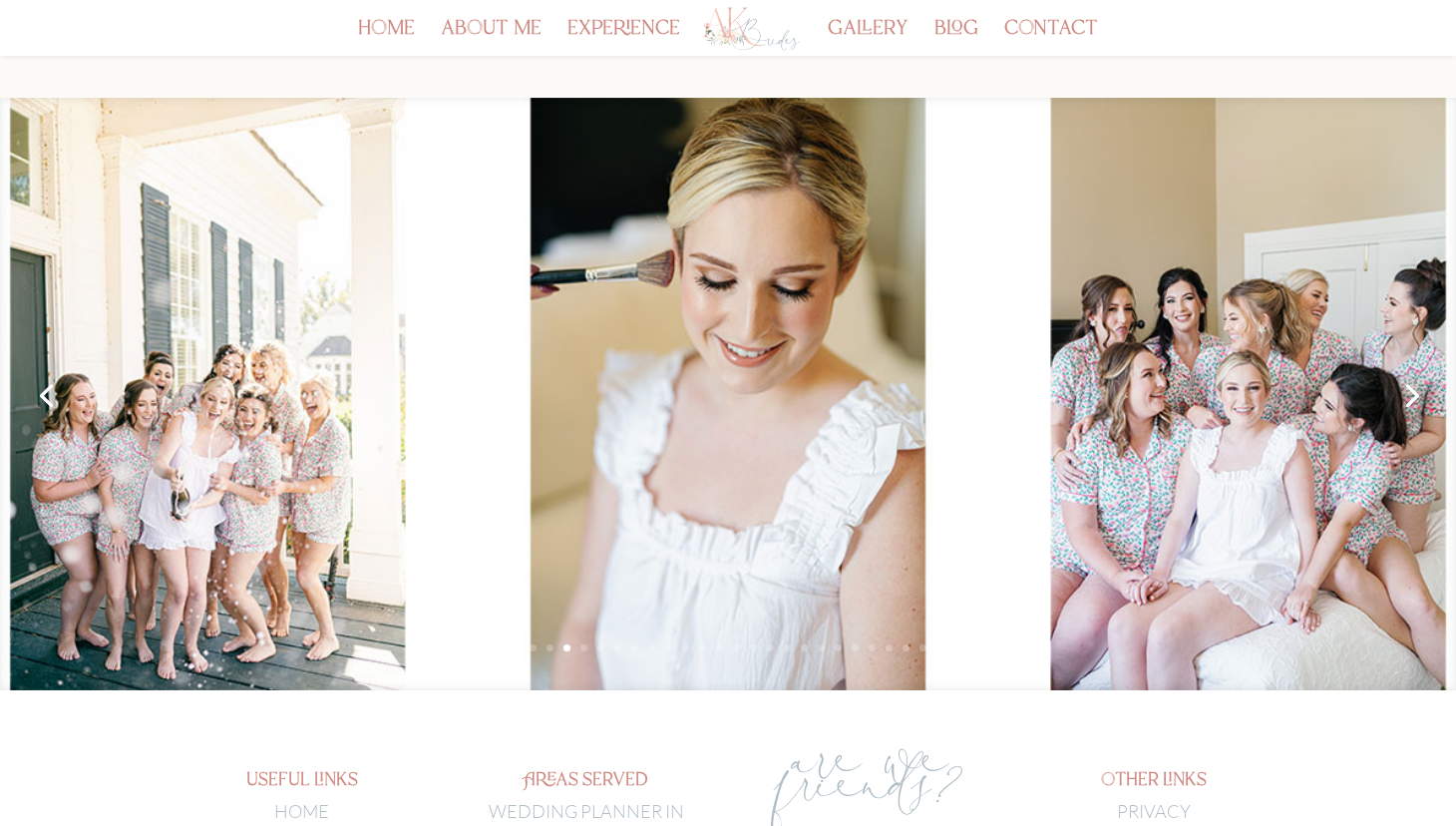 click on "Previous" at bounding box center (46, 394) 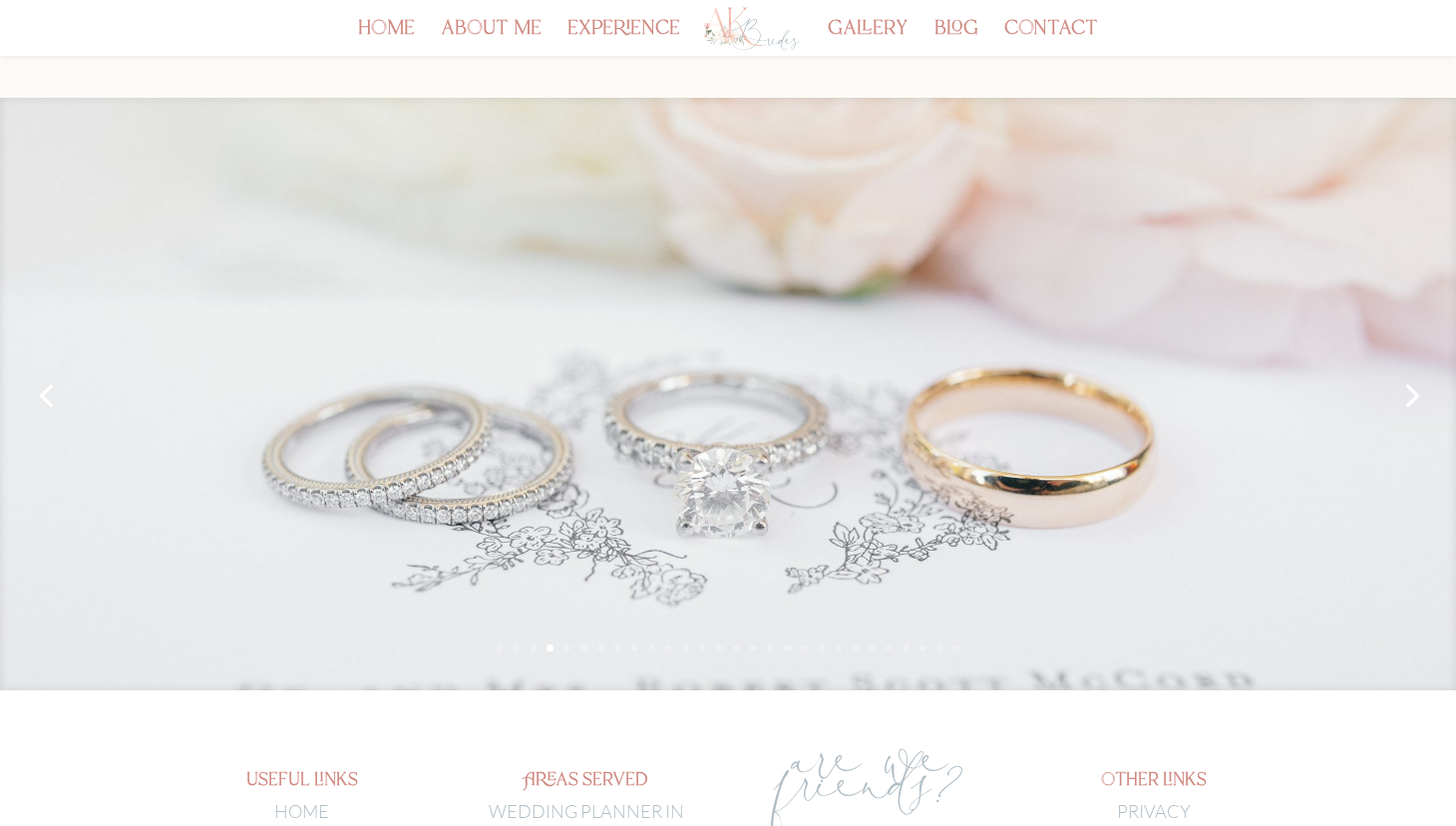 click on "Next" at bounding box center [1410, 394] 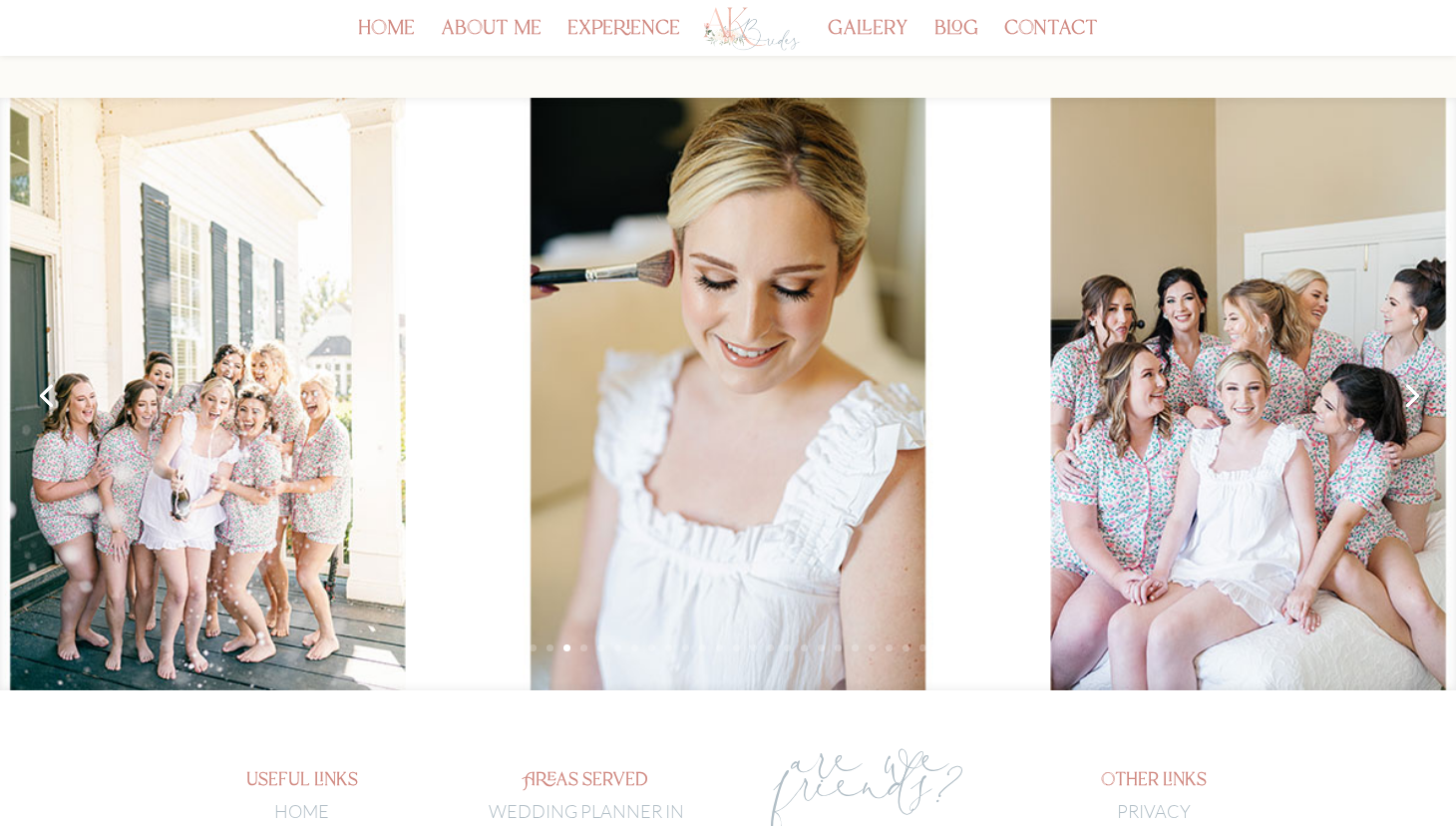 click on "Next" at bounding box center (1410, 394) 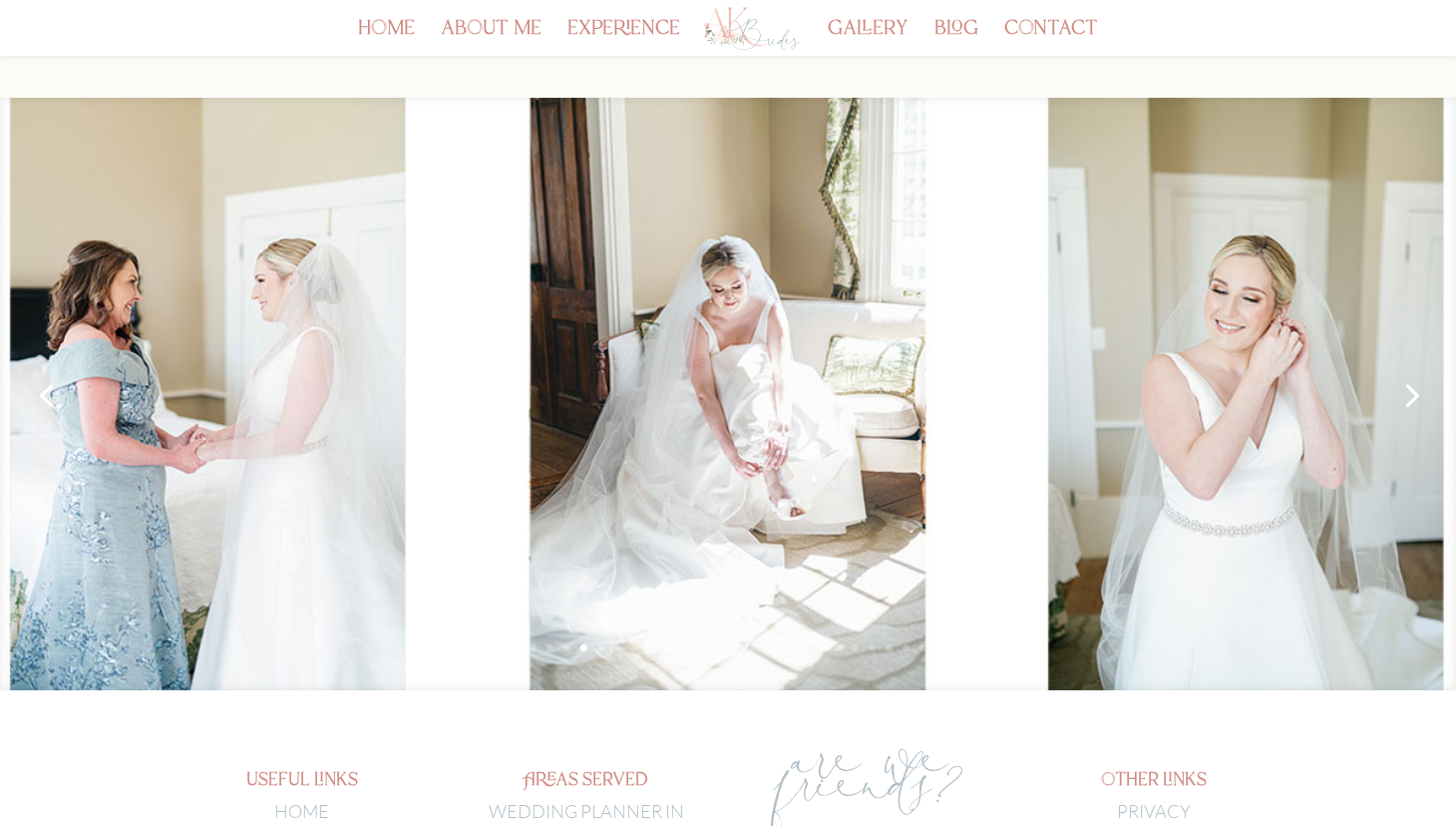 click on "Next" at bounding box center [1410, 394] 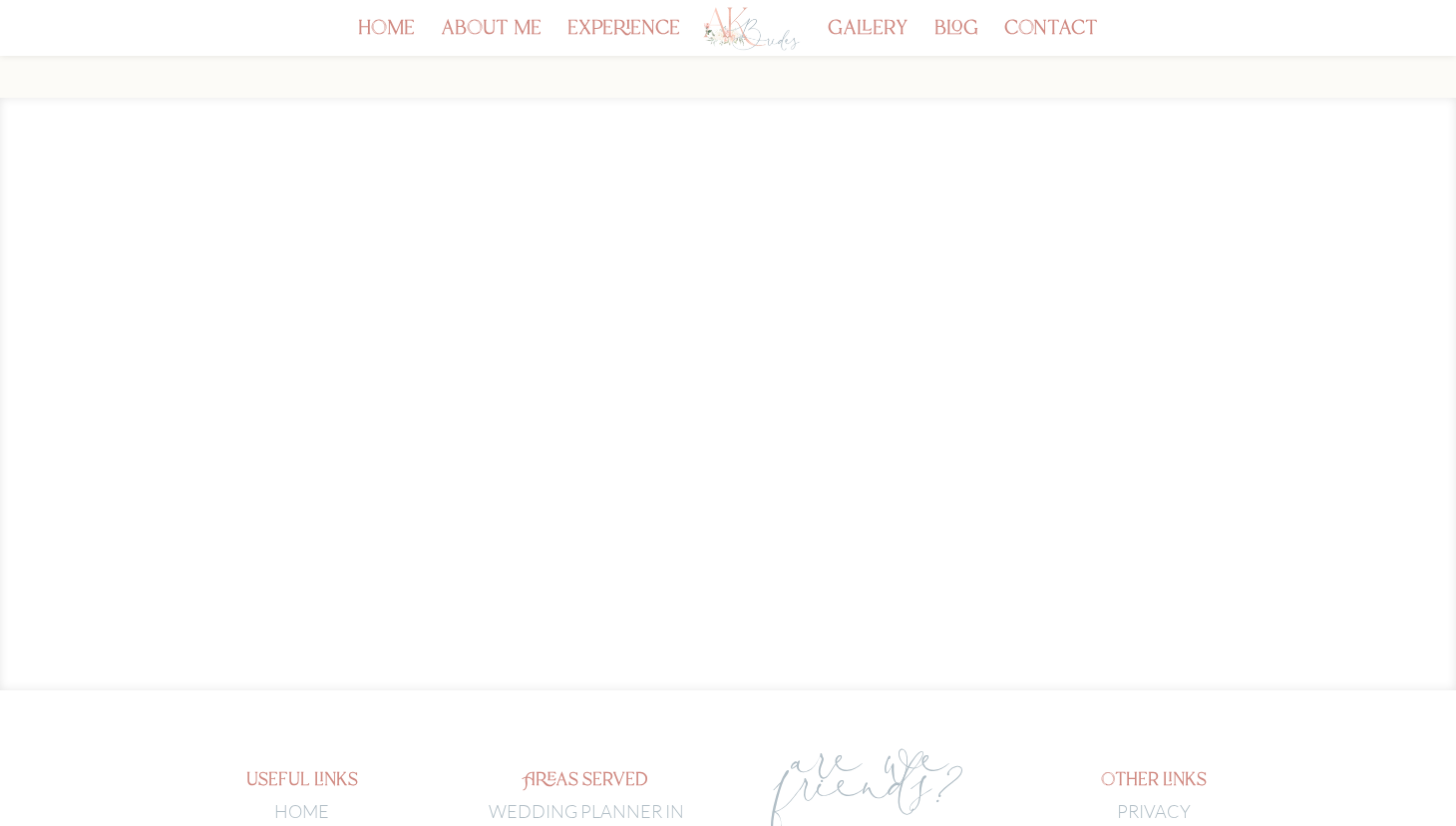 click on "Next" at bounding box center [1410, 394] 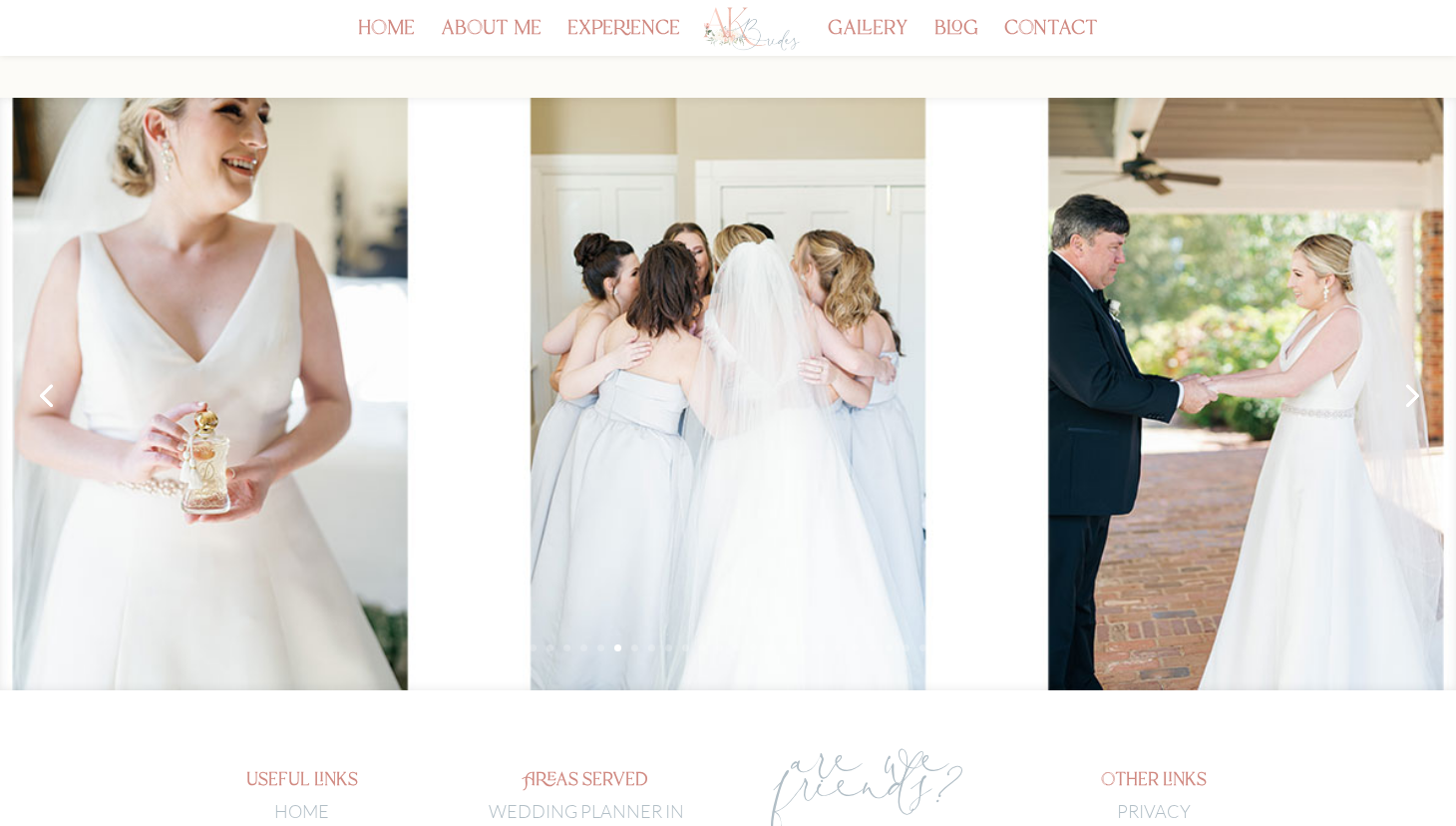 click on "Previous" at bounding box center (46, 394) 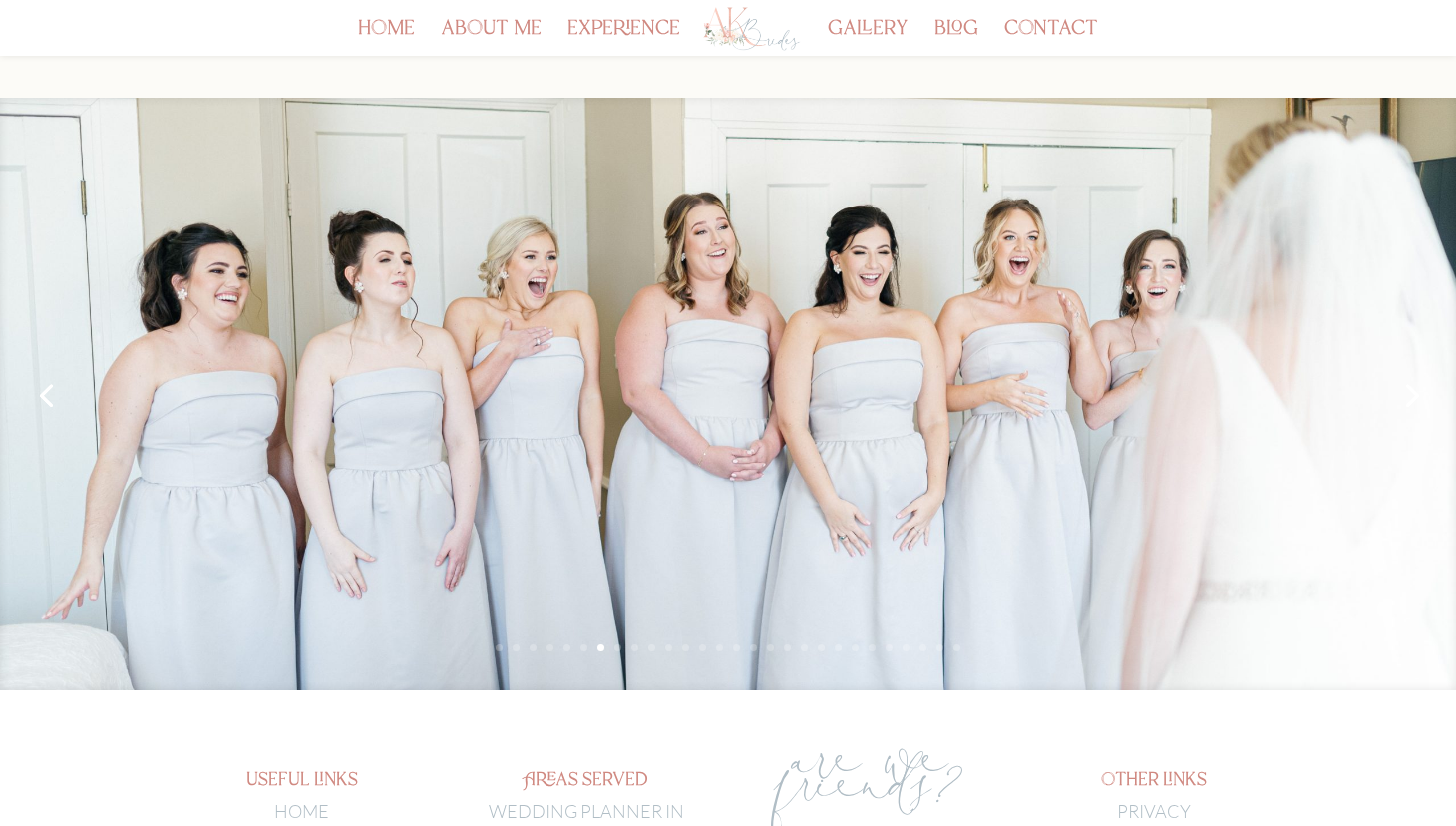 click at bounding box center (728, 394) 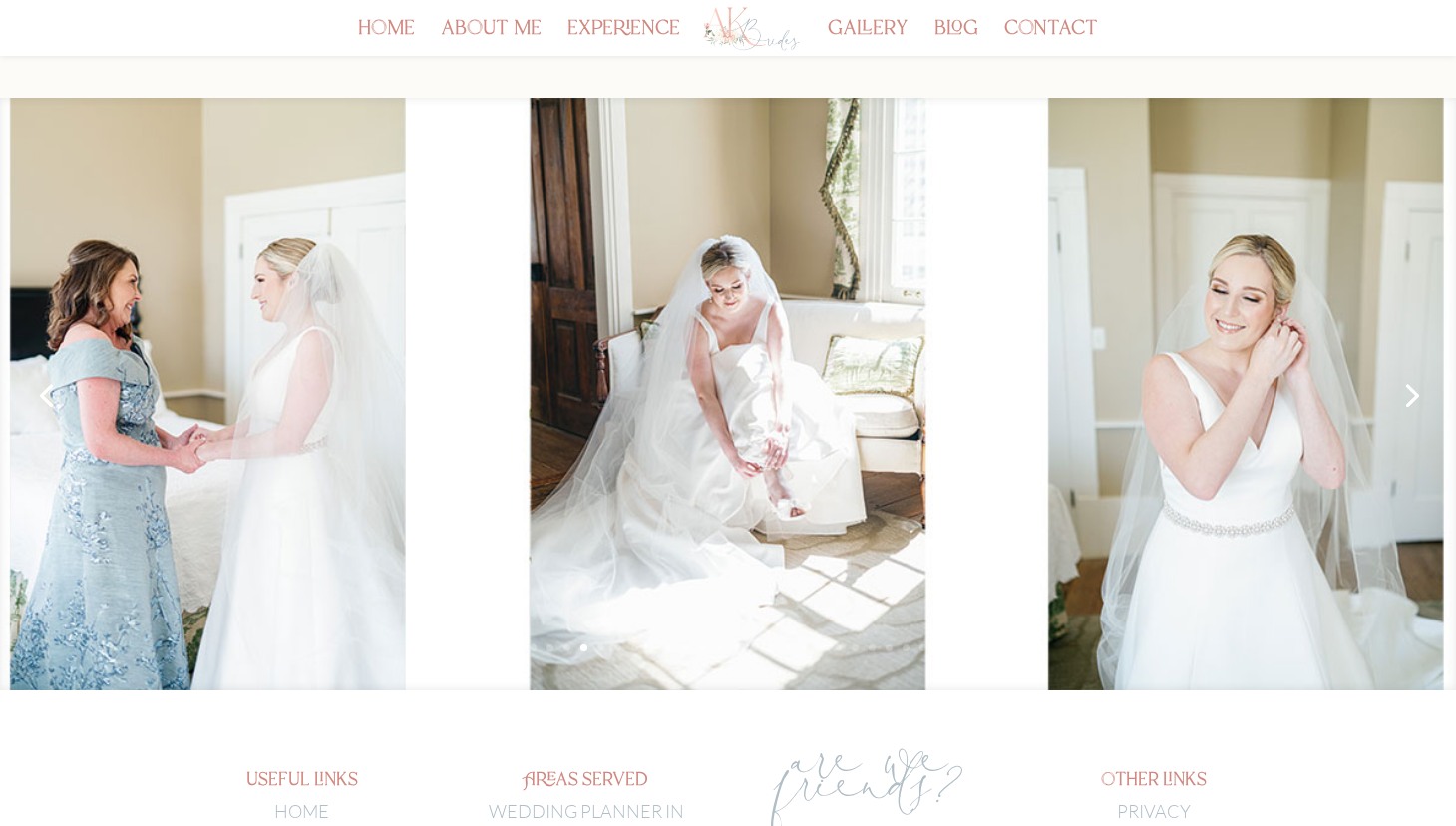 click on "Next" at bounding box center [1410, 394] 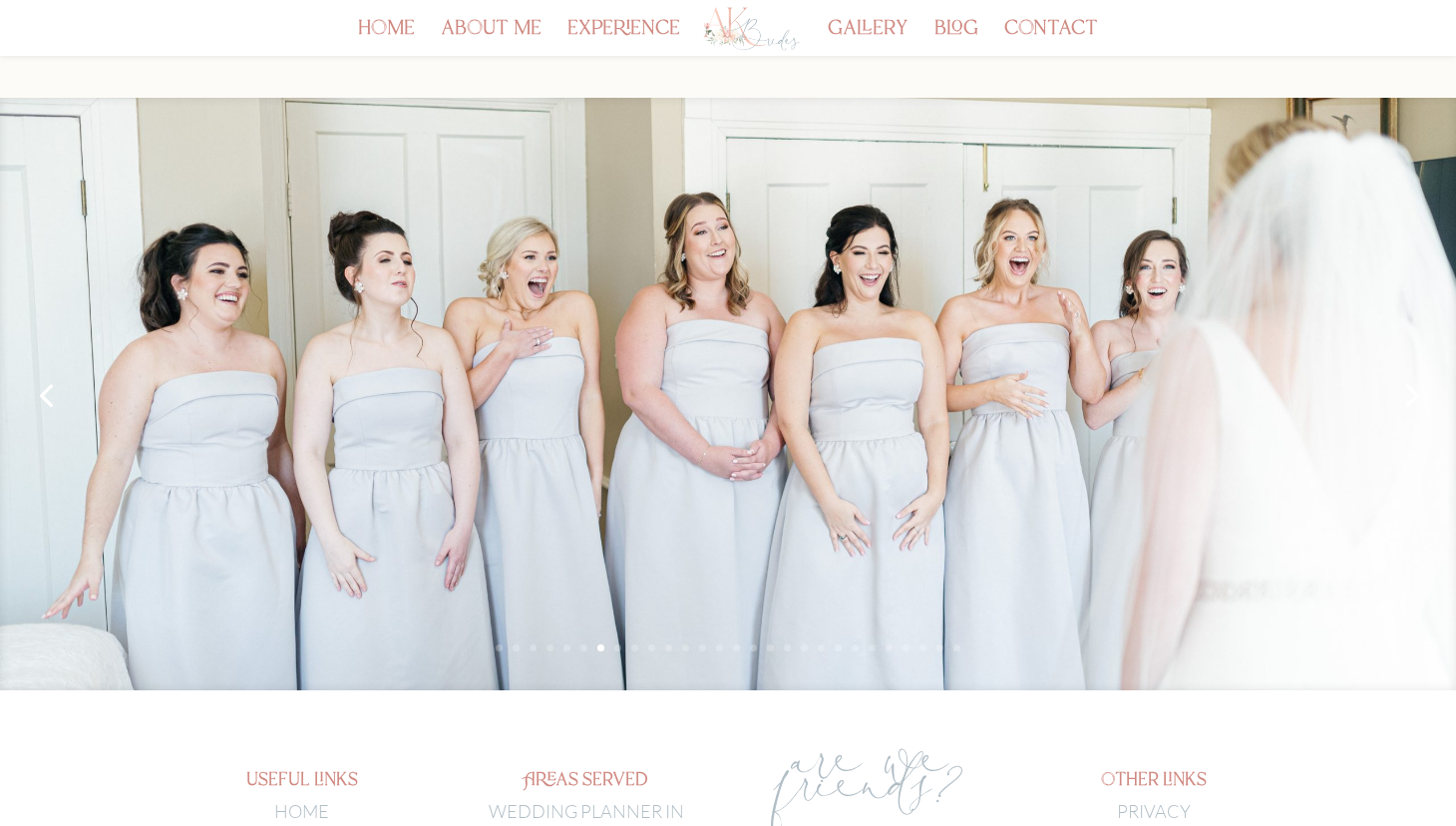 click on "Next" at bounding box center (1410, 394) 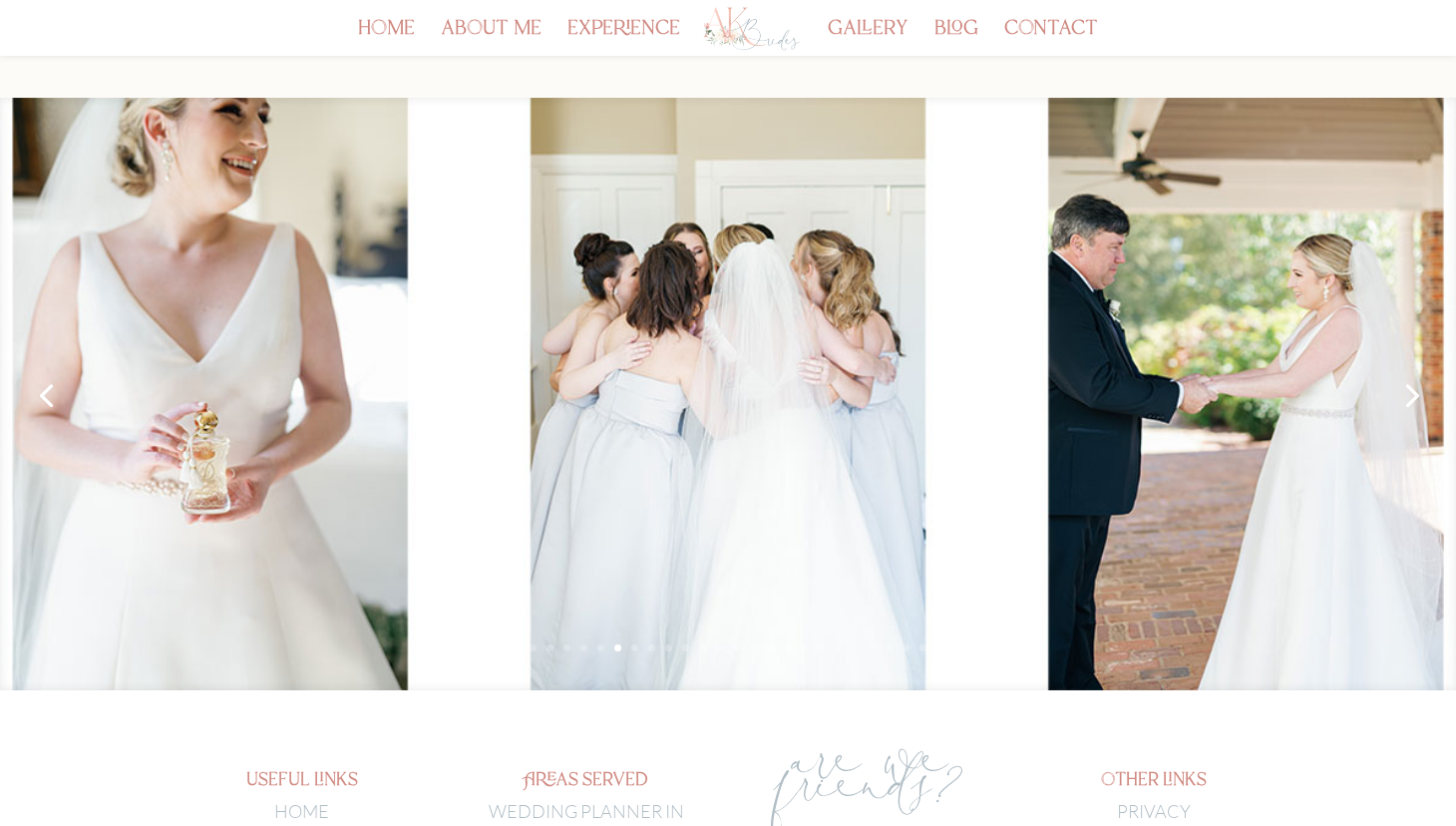 click on "Next" at bounding box center (1410, 394) 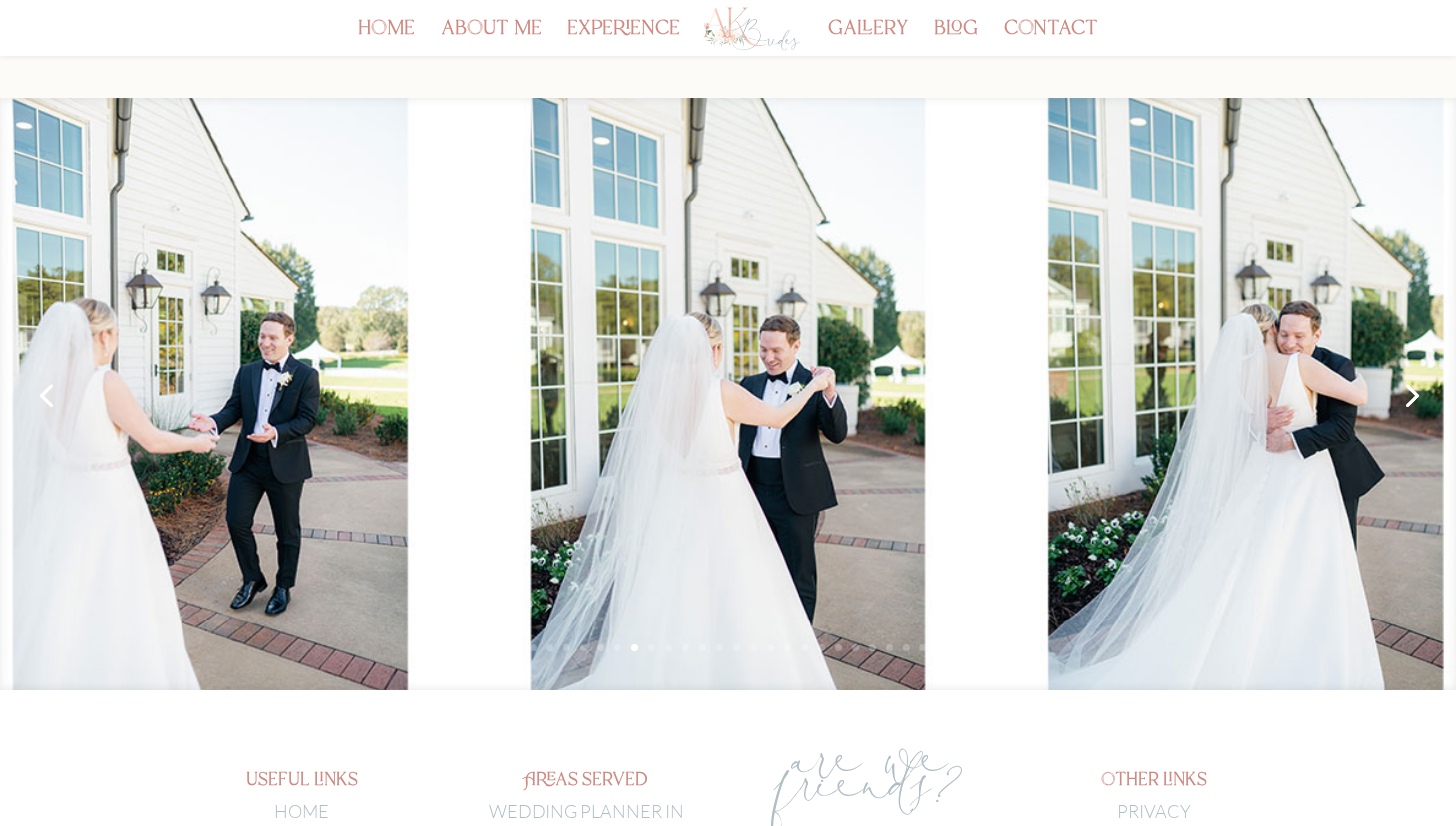 click on "Next" at bounding box center [1410, 394] 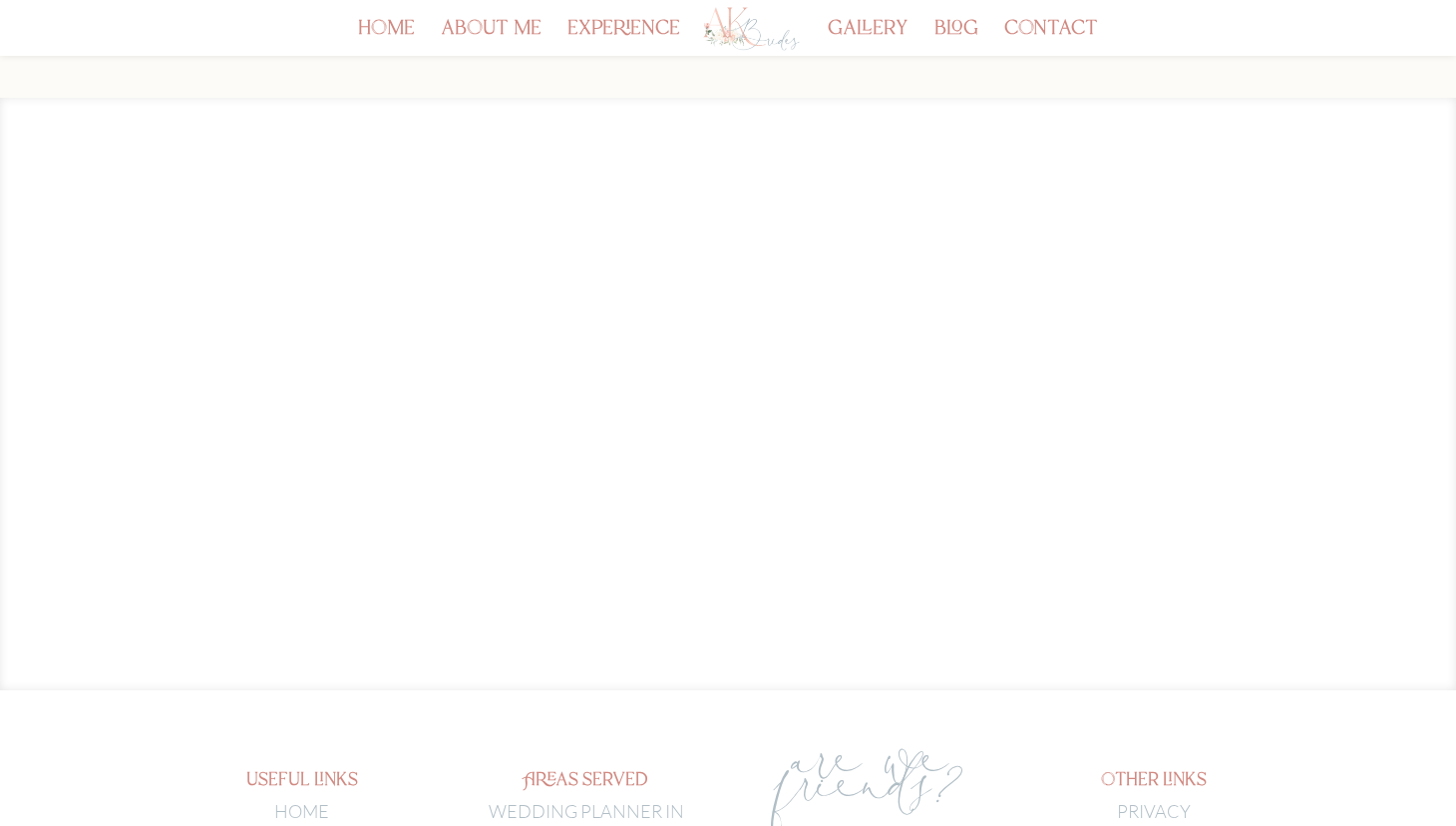 click on "Next" at bounding box center [1410, 394] 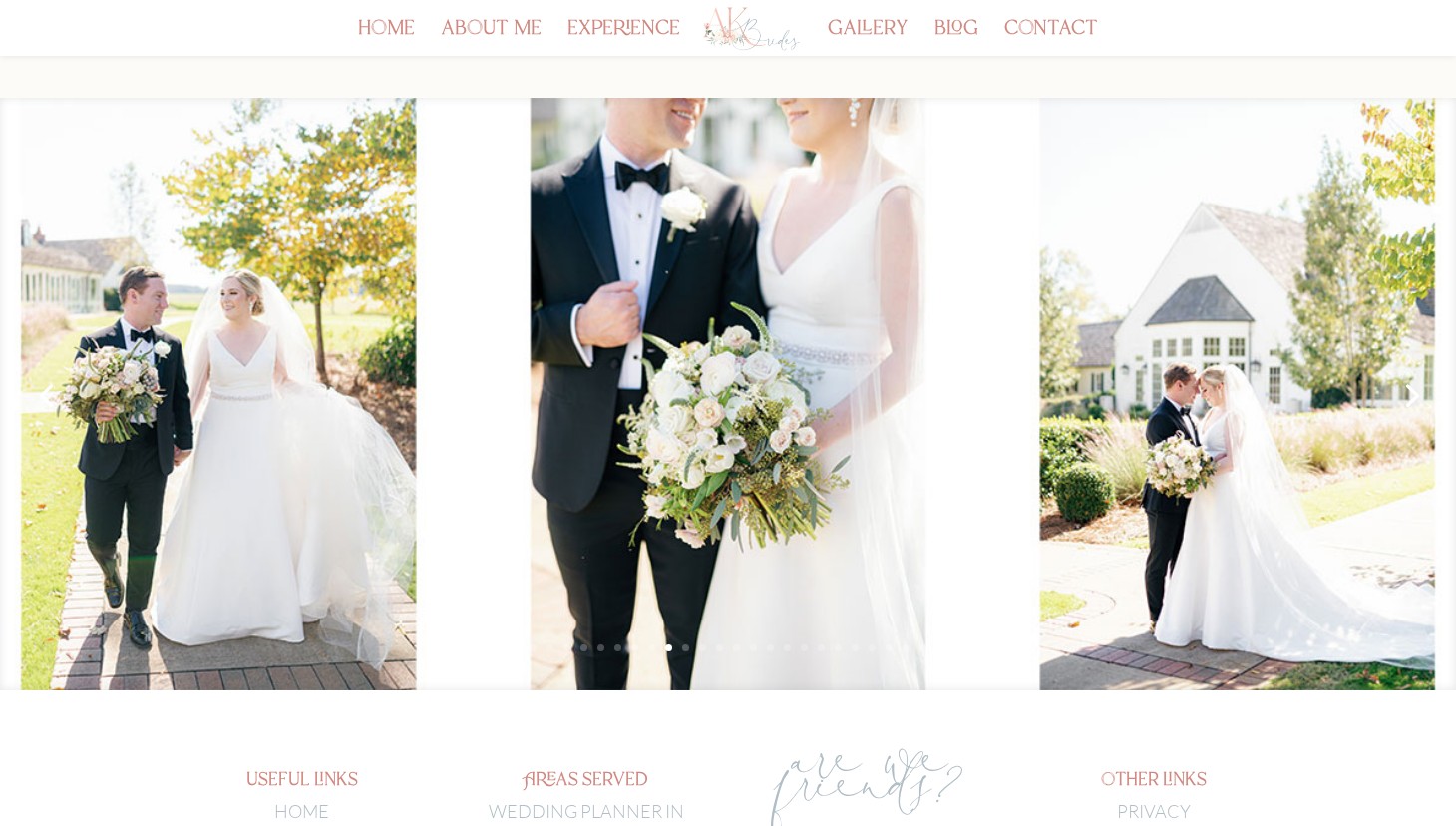click on "Next" at bounding box center [1410, 394] 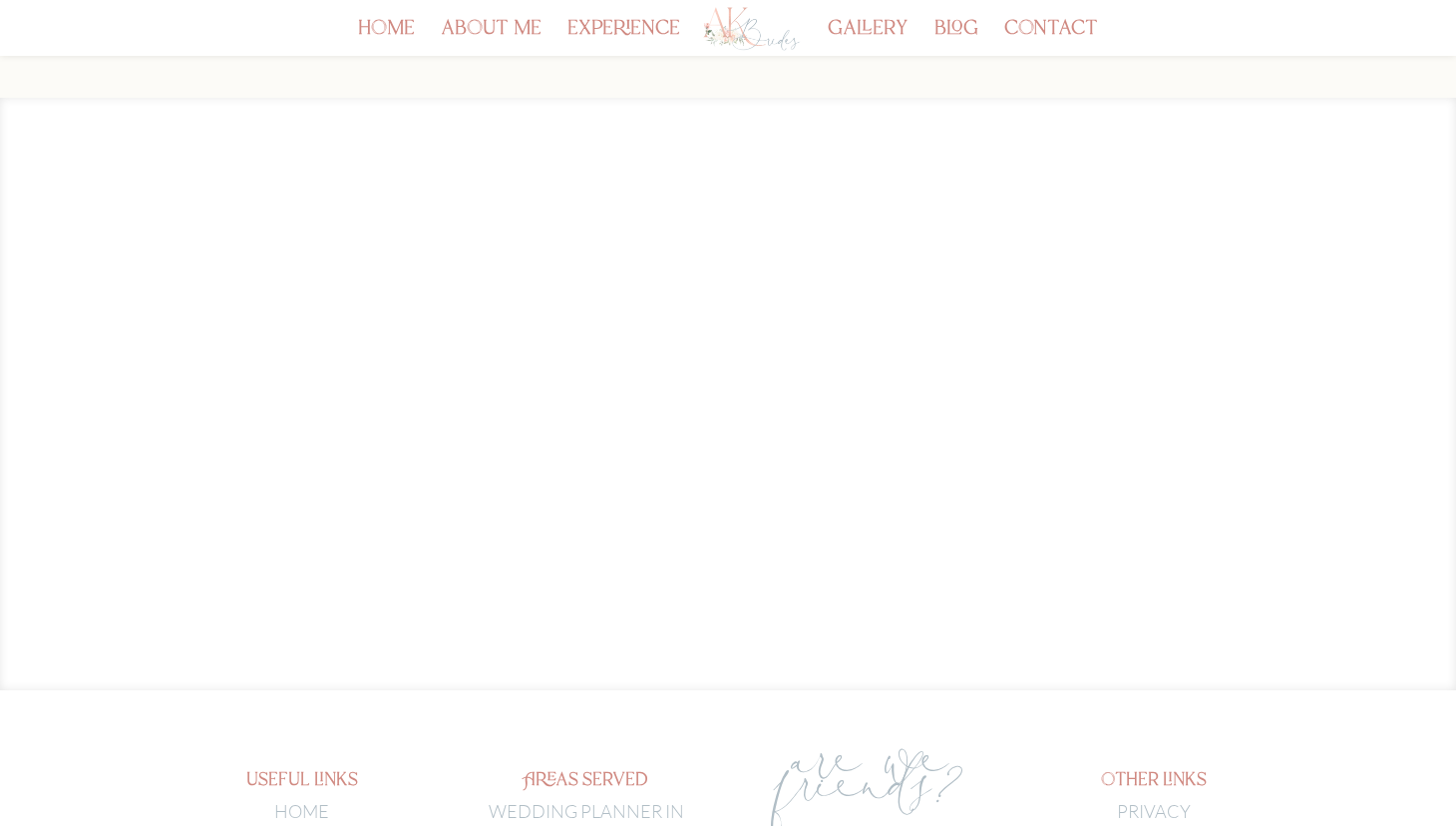 click on "Next" at bounding box center [1410, 394] 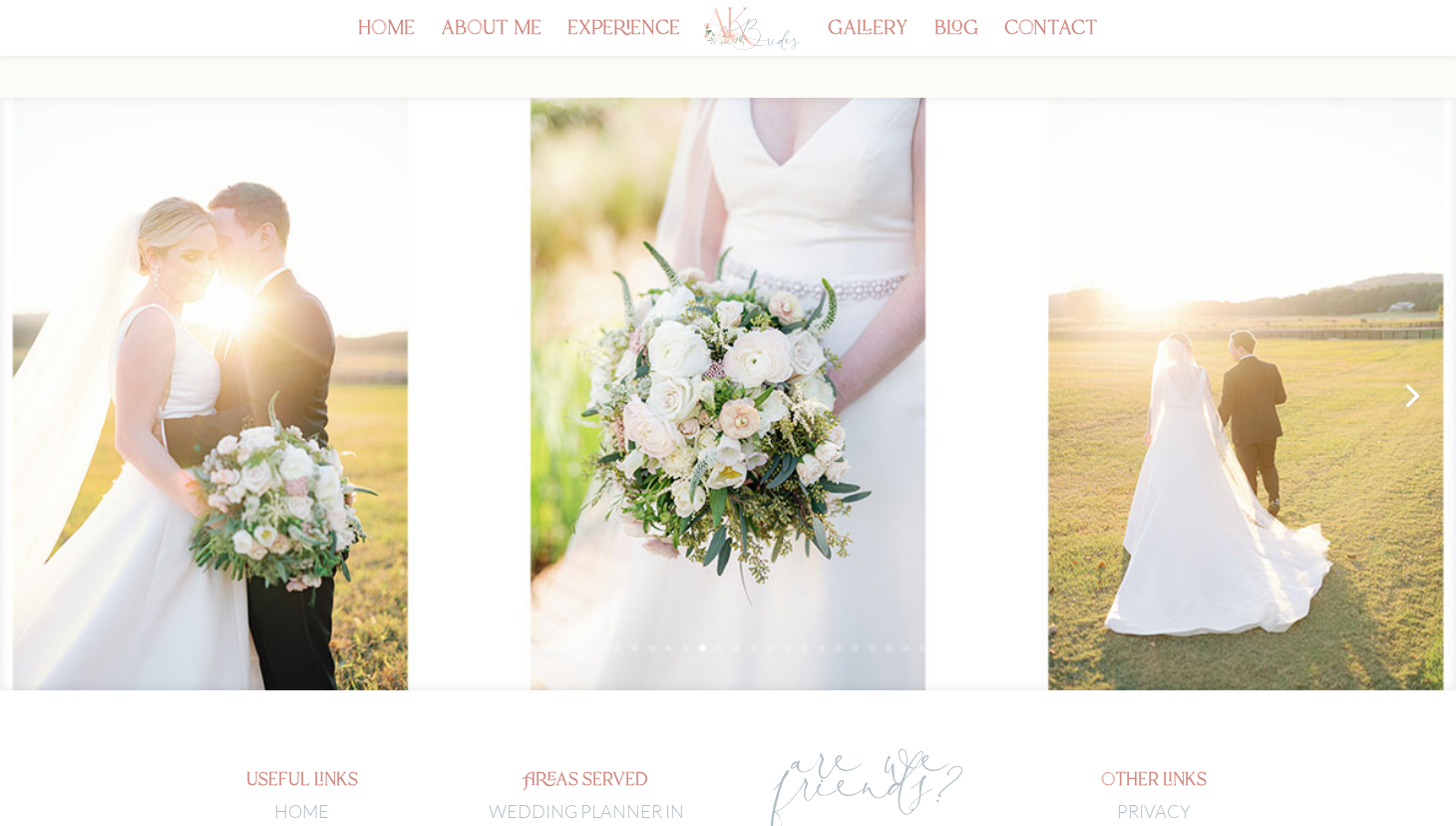click on "Next" at bounding box center (1410, 394) 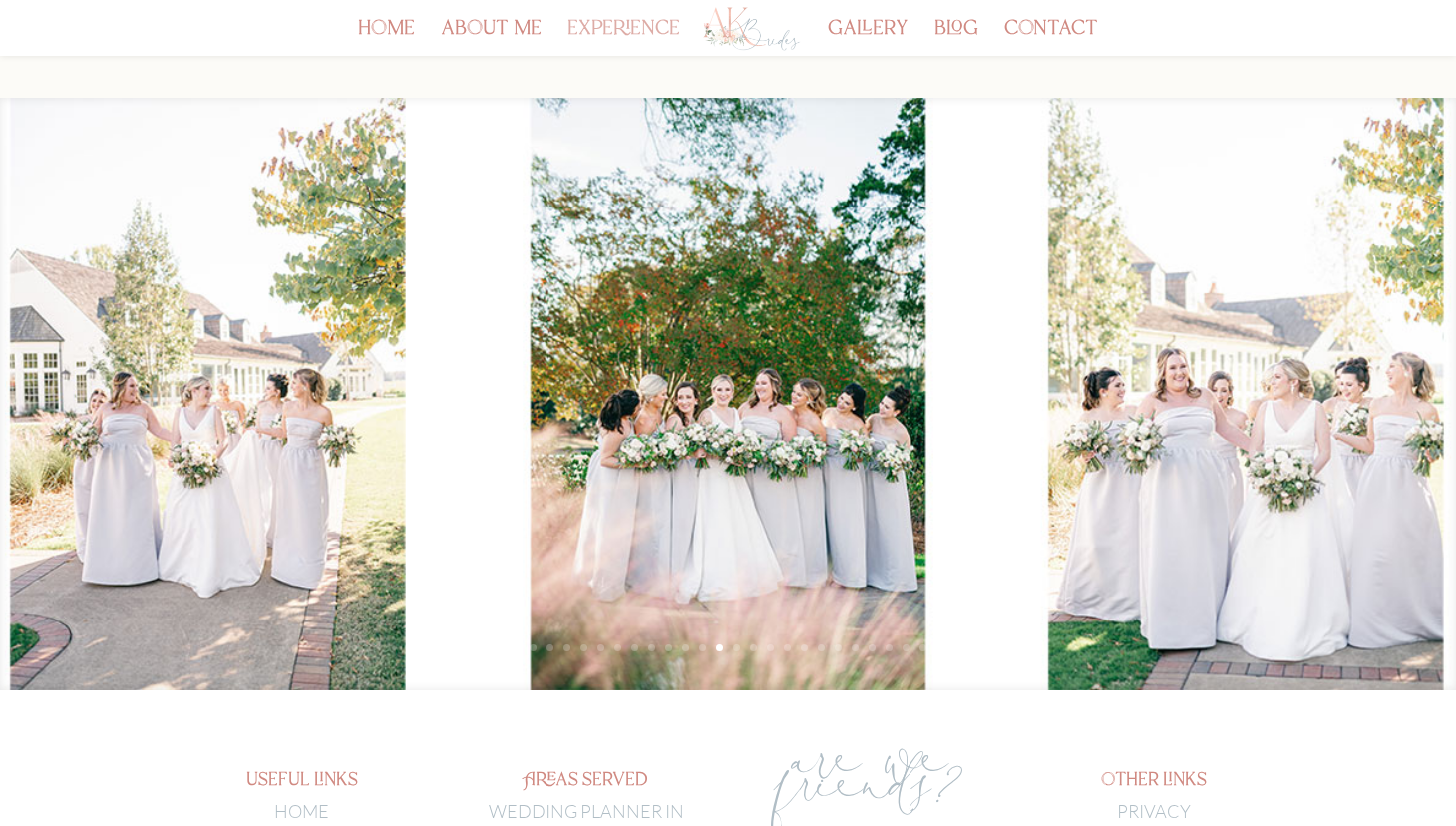 click on "experience" at bounding box center [623, 39] 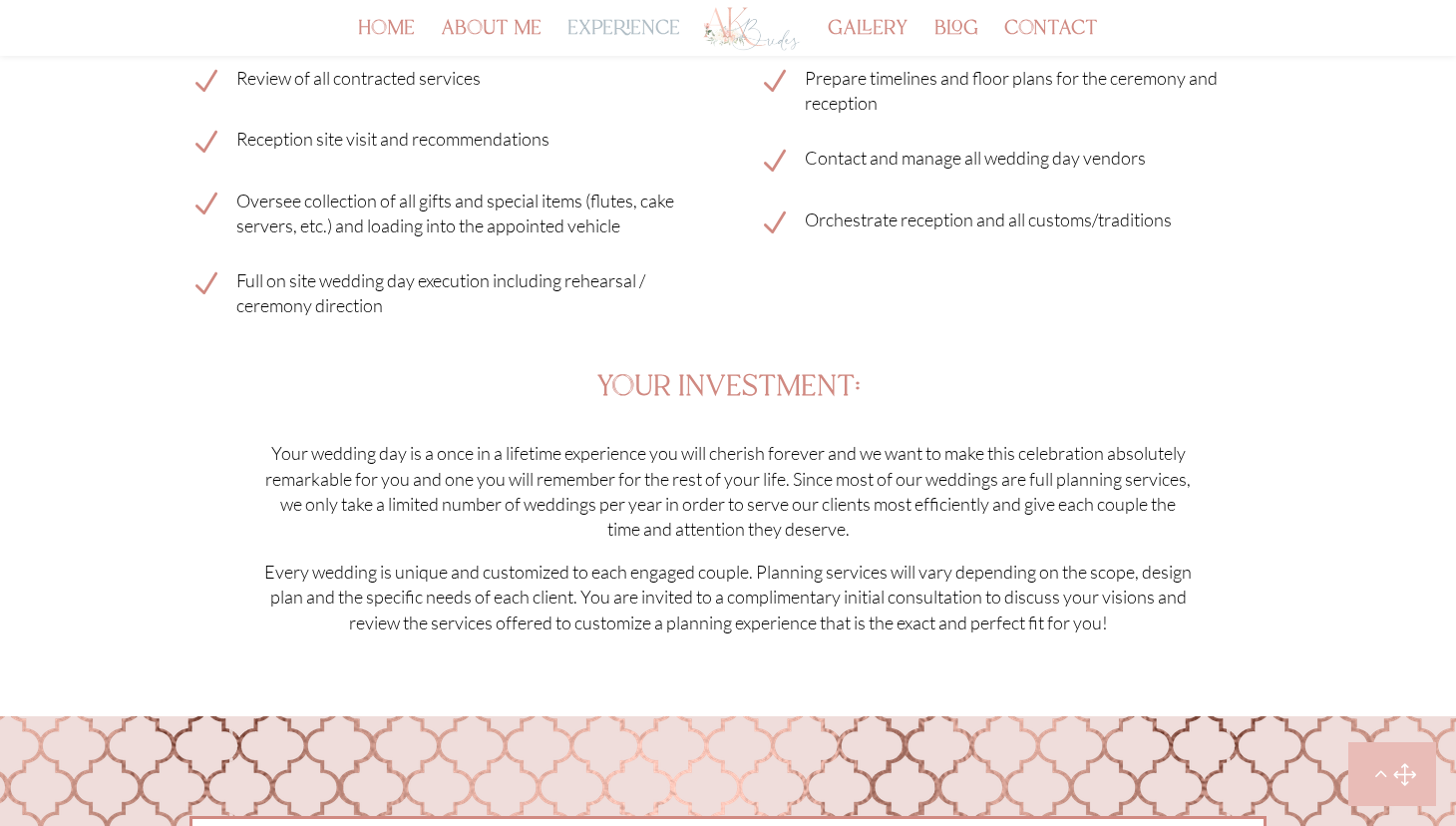 scroll, scrollTop: 5393, scrollLeft: 0, axis: vertical 